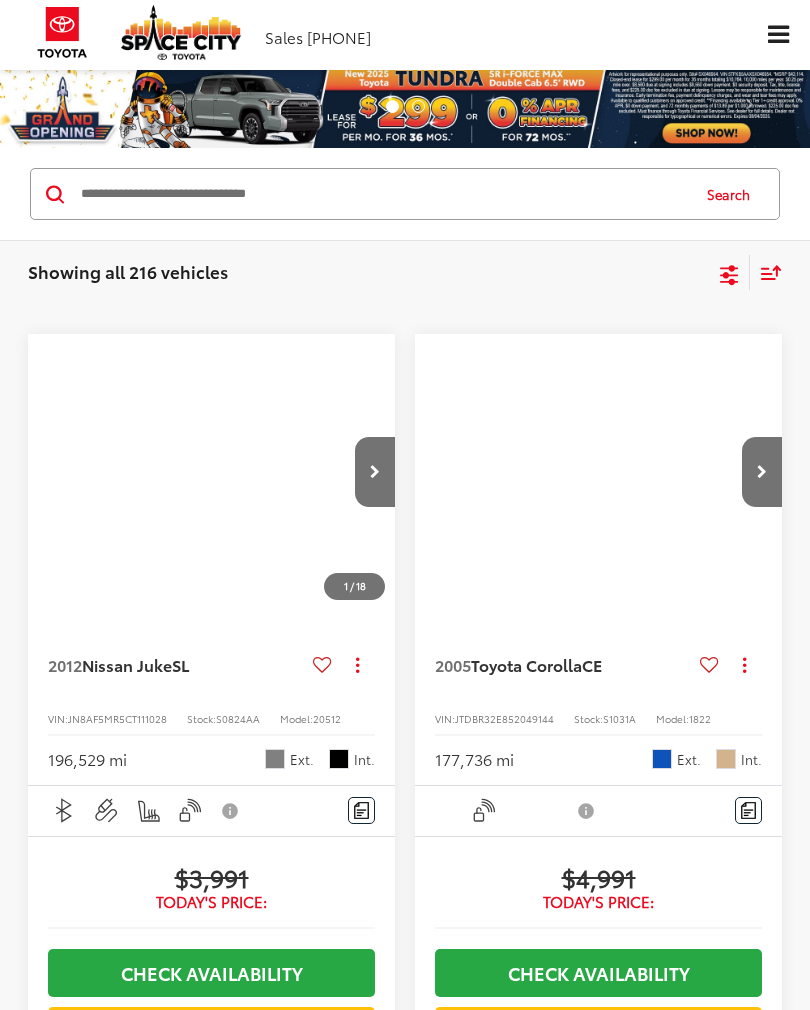 scroll, scrollTop: 0, scrollLeft: 0, axis: both 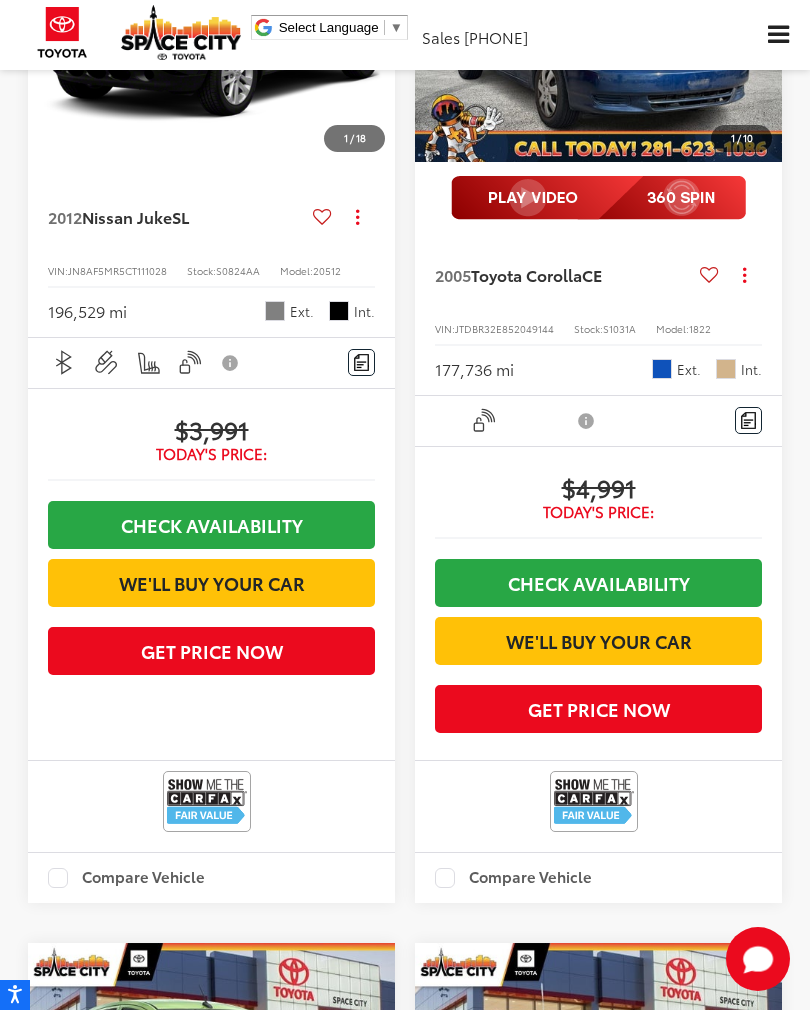 click on "Toyota Corolla" at bounding box center [526, 274] 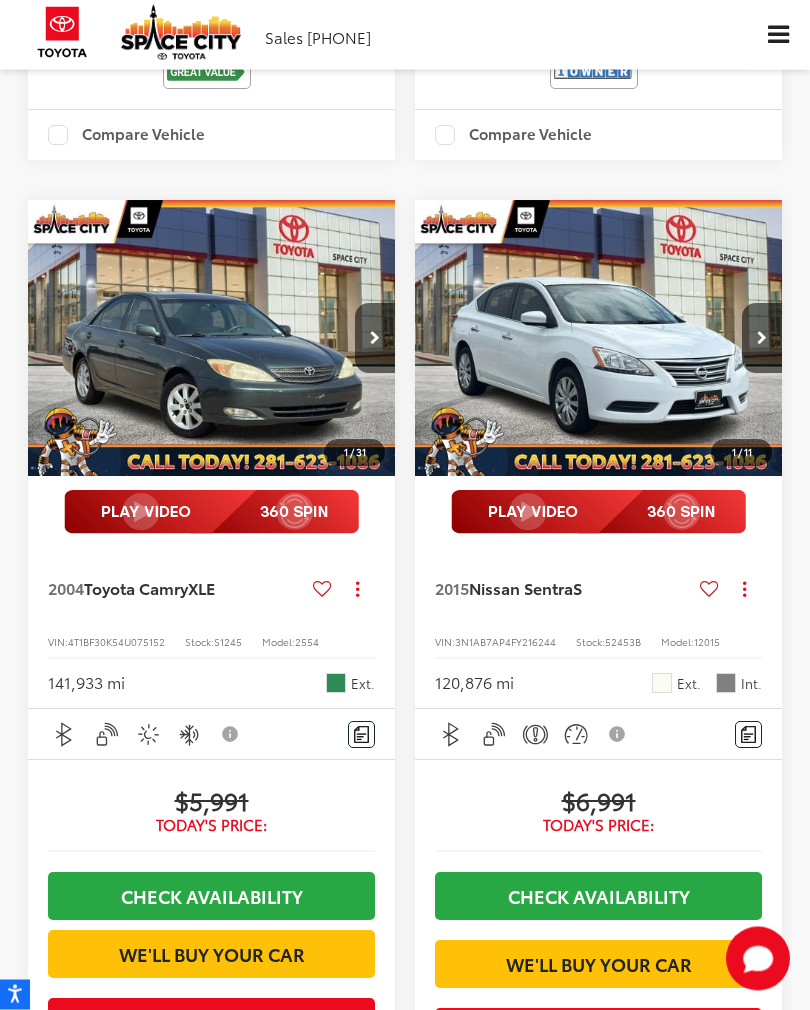 scroll, scrollTop: 2099, scrollLeft: 0, axis: vertical 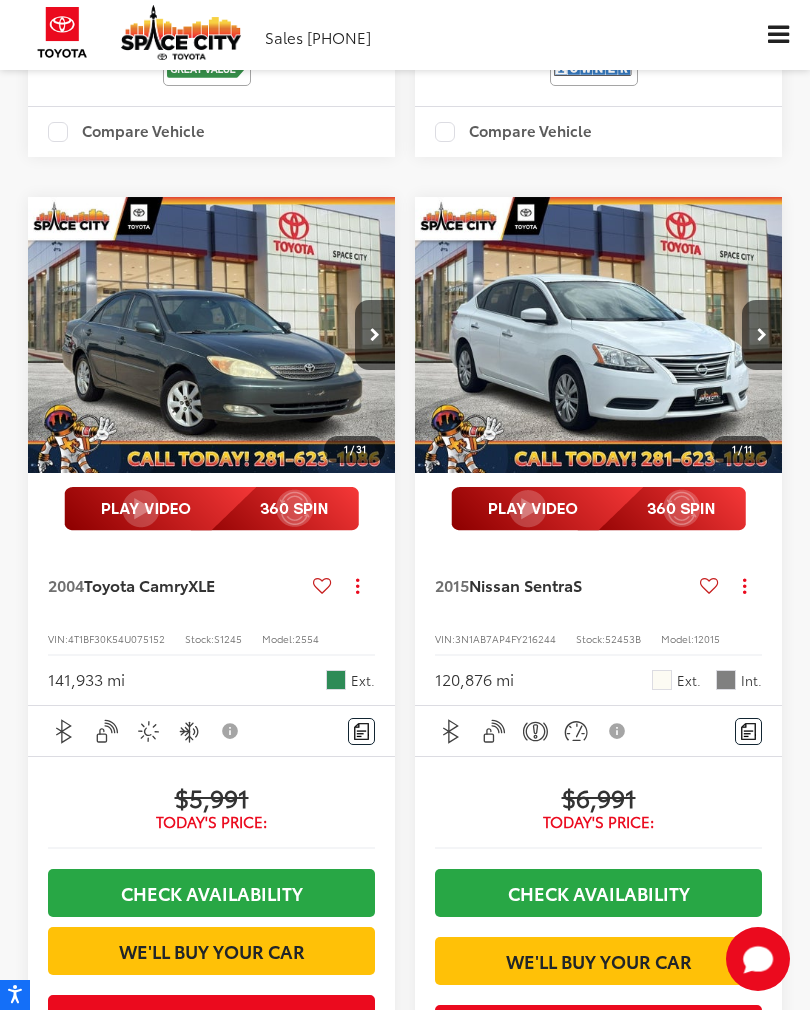 click on "Nissan Sentra" at bounding box center [521, 584] 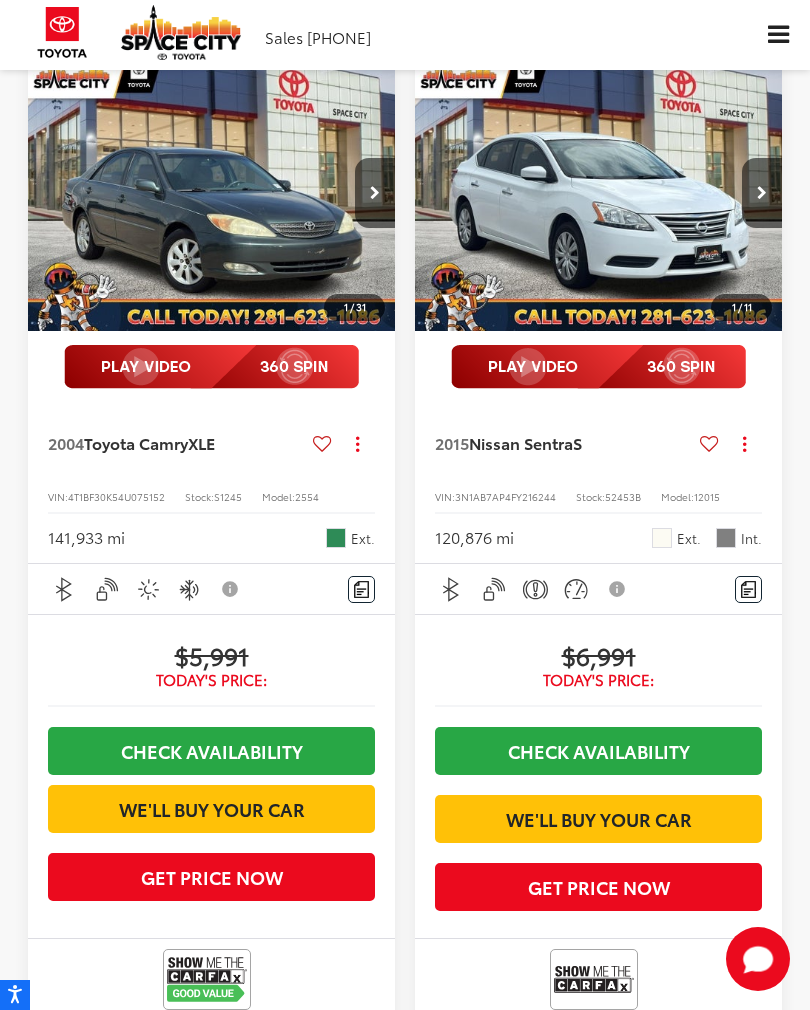 scroll, scrollTop: 2244, scrollLeft: 0, axis: vertical 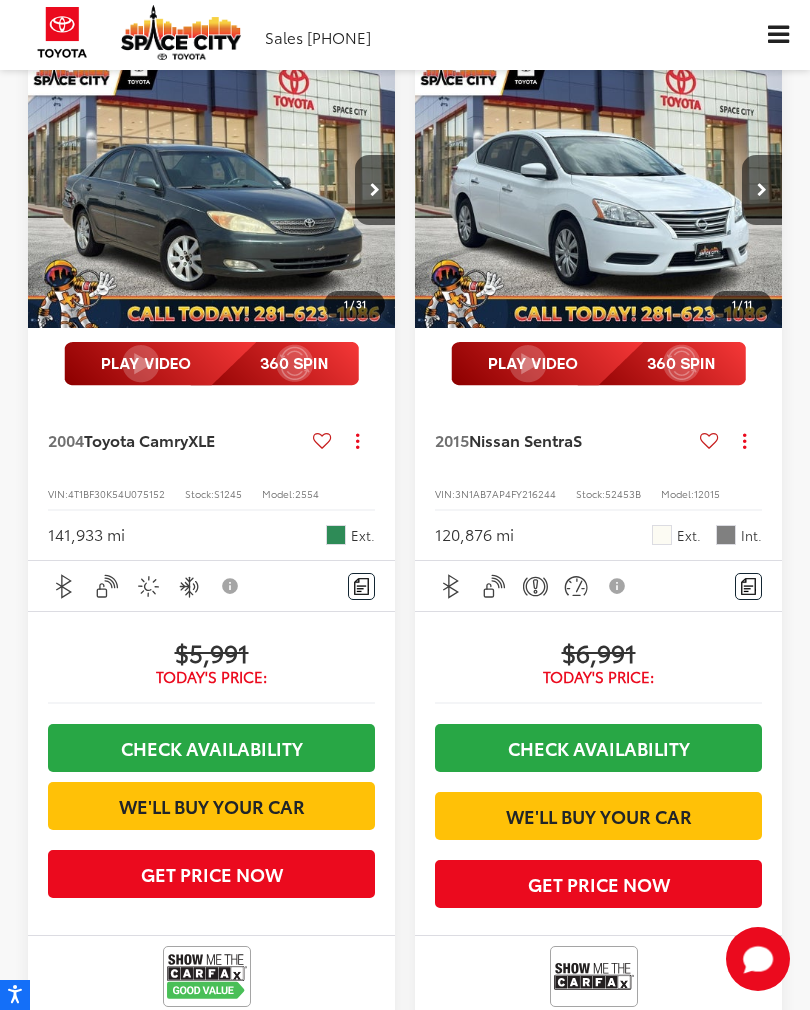 click on "Nissan Sentra" at bounding box center (521, 439) 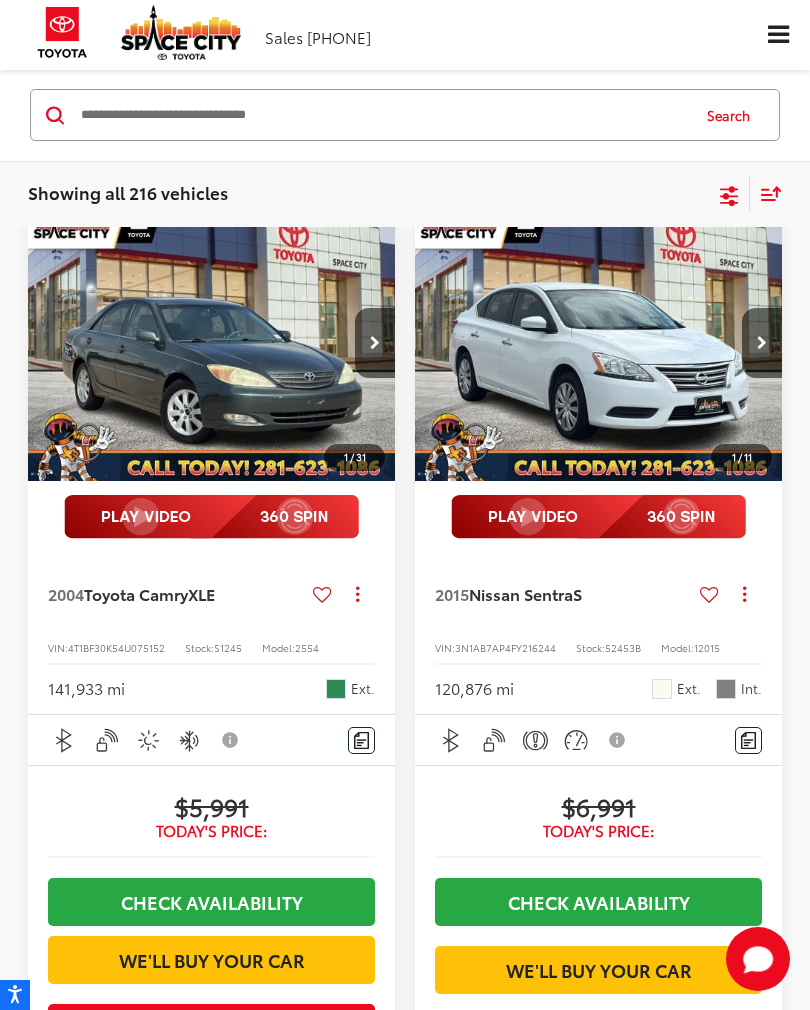 scroll, scrollTop: 2247, scrollLeft: 0, axis: vertical 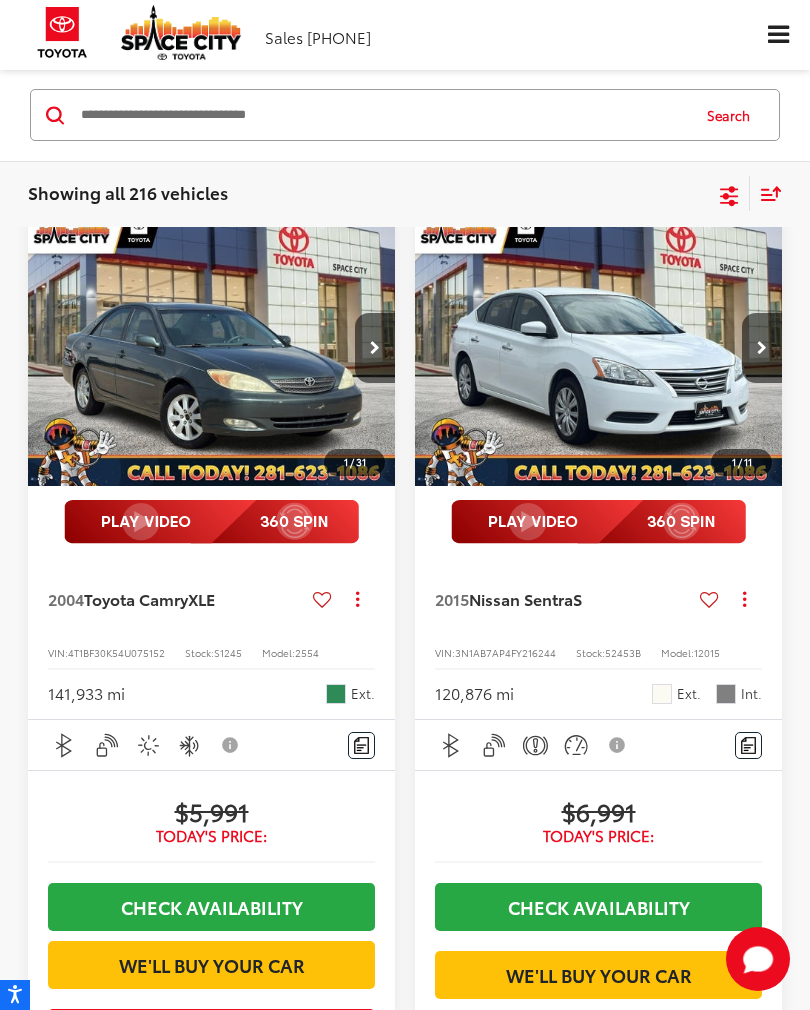 click at bounding box center (778, 35) 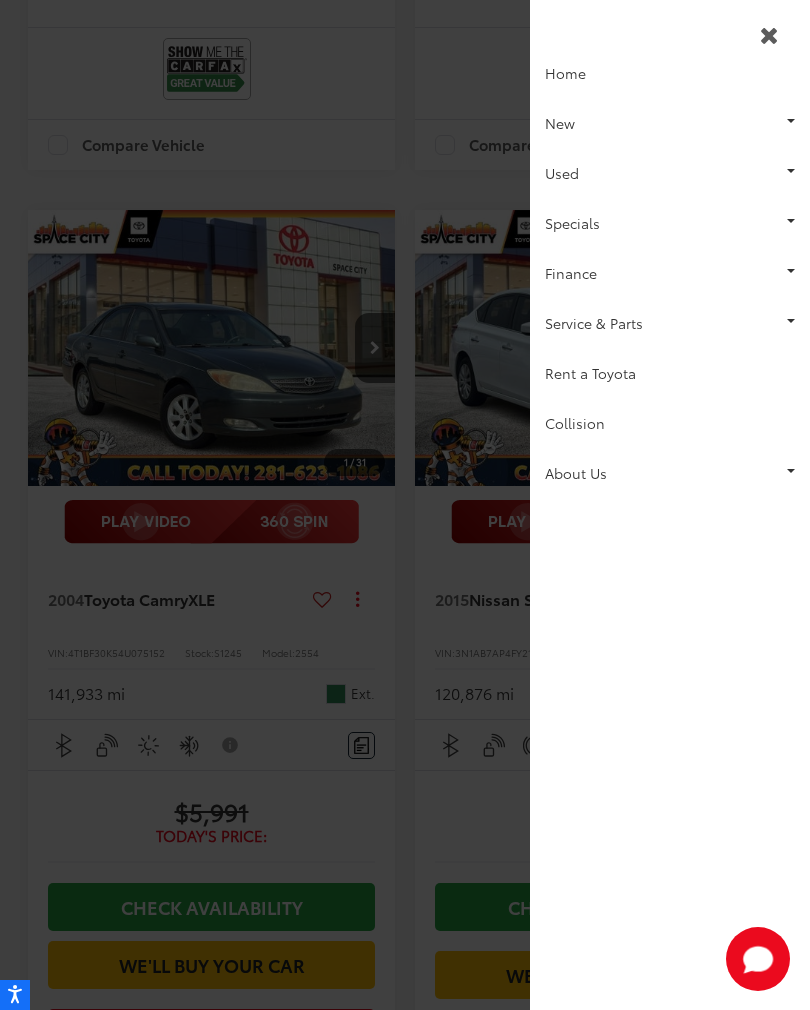 scroll, scrollTop: 0, scrollLeft: 0, axis: both 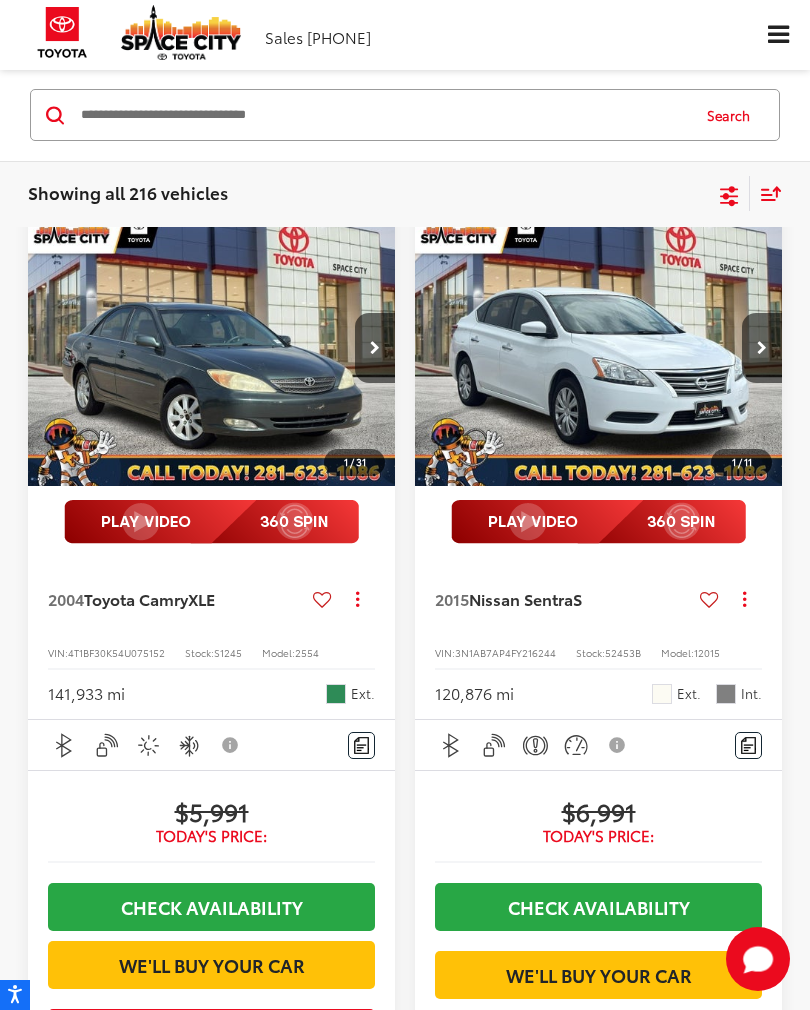 click at bounding box center [778, 35] 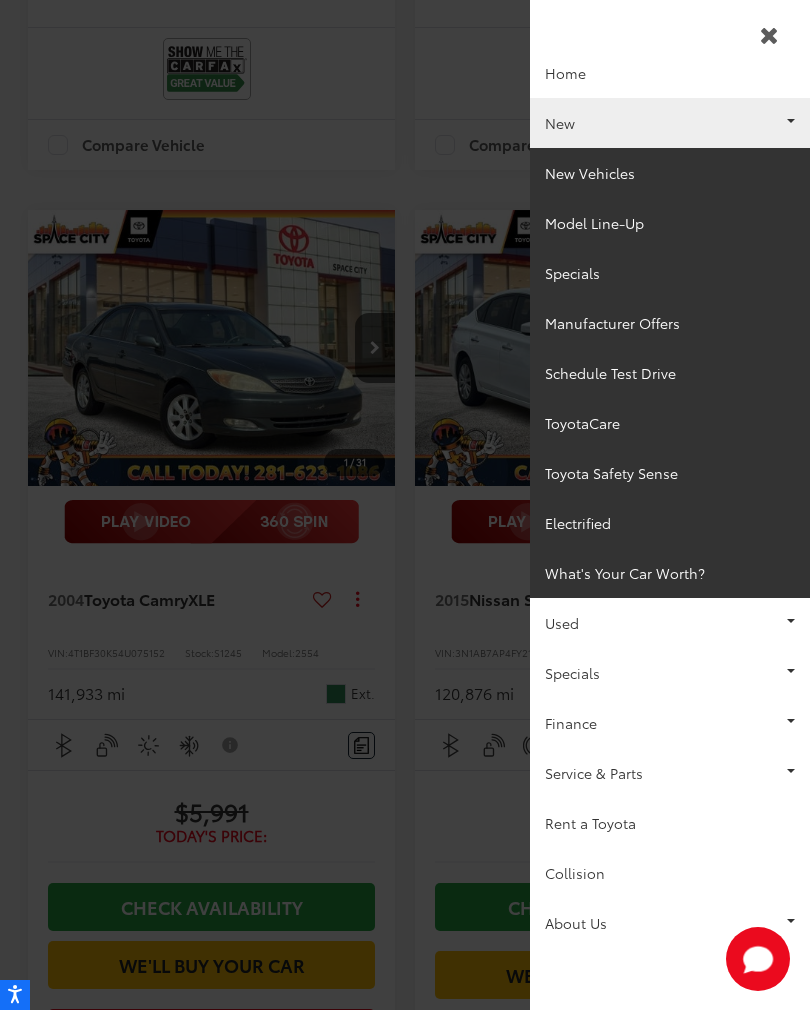 scroll, scrollTop: 0, scrollLeft: 0, axis: both 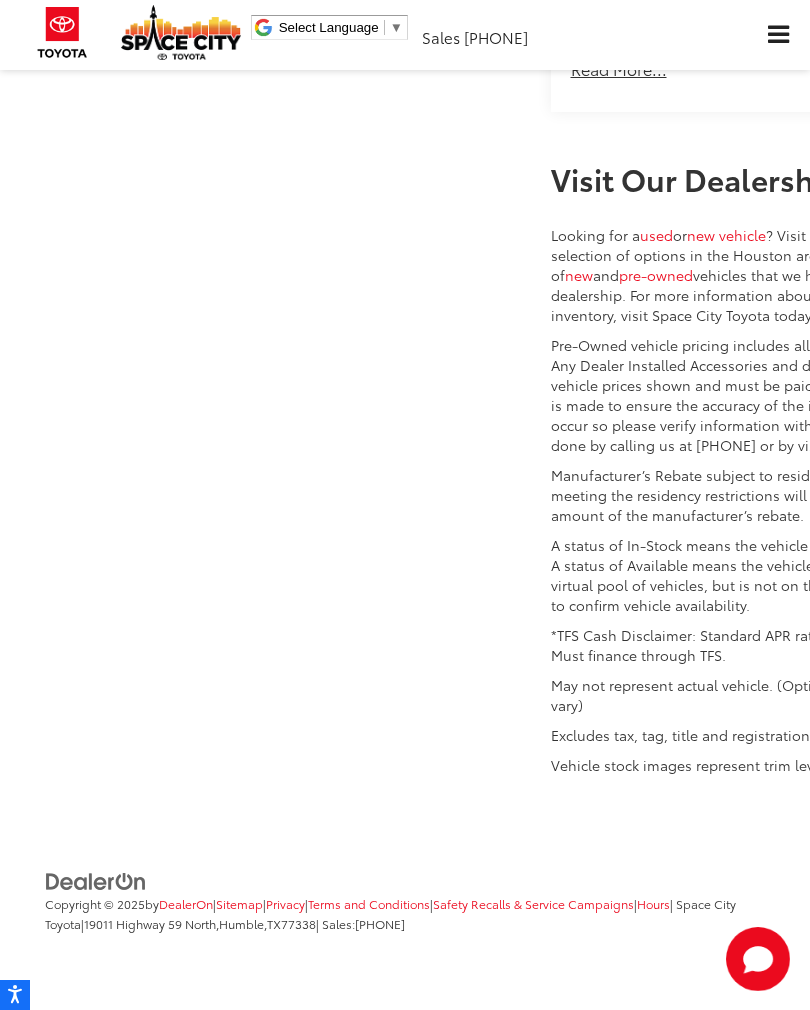 click on "Read More..." at bounding box center (619, -534) 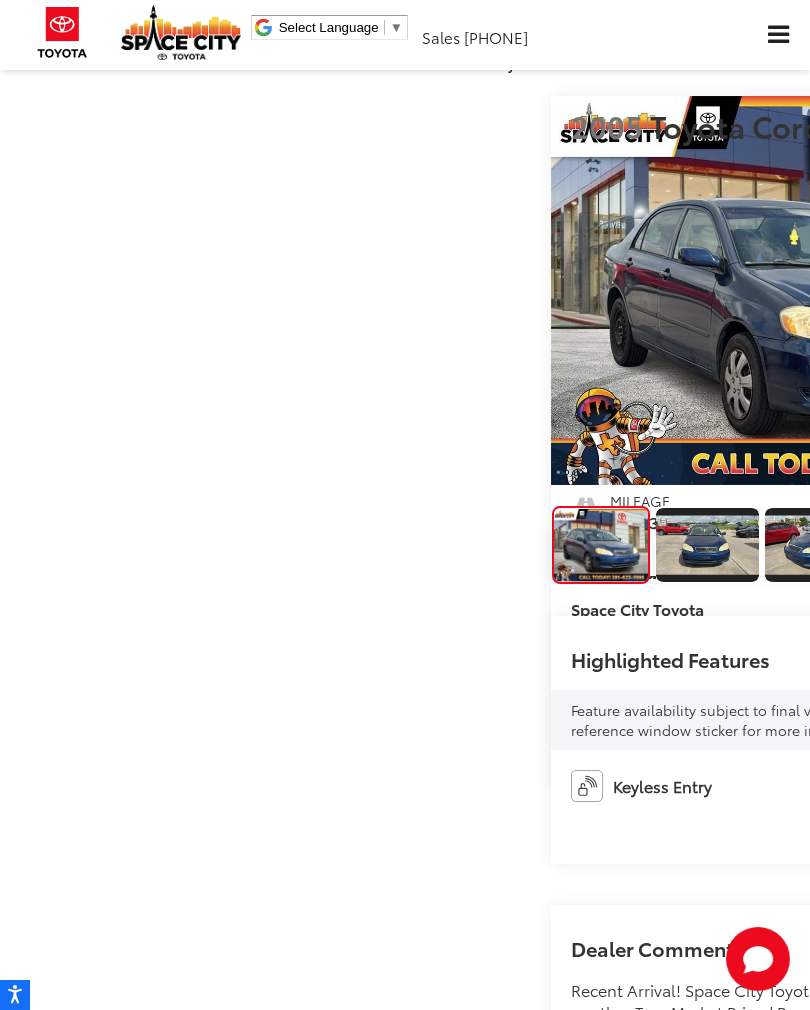 scroll, scrollTop: 0, scrollLeft: 0, axis: both 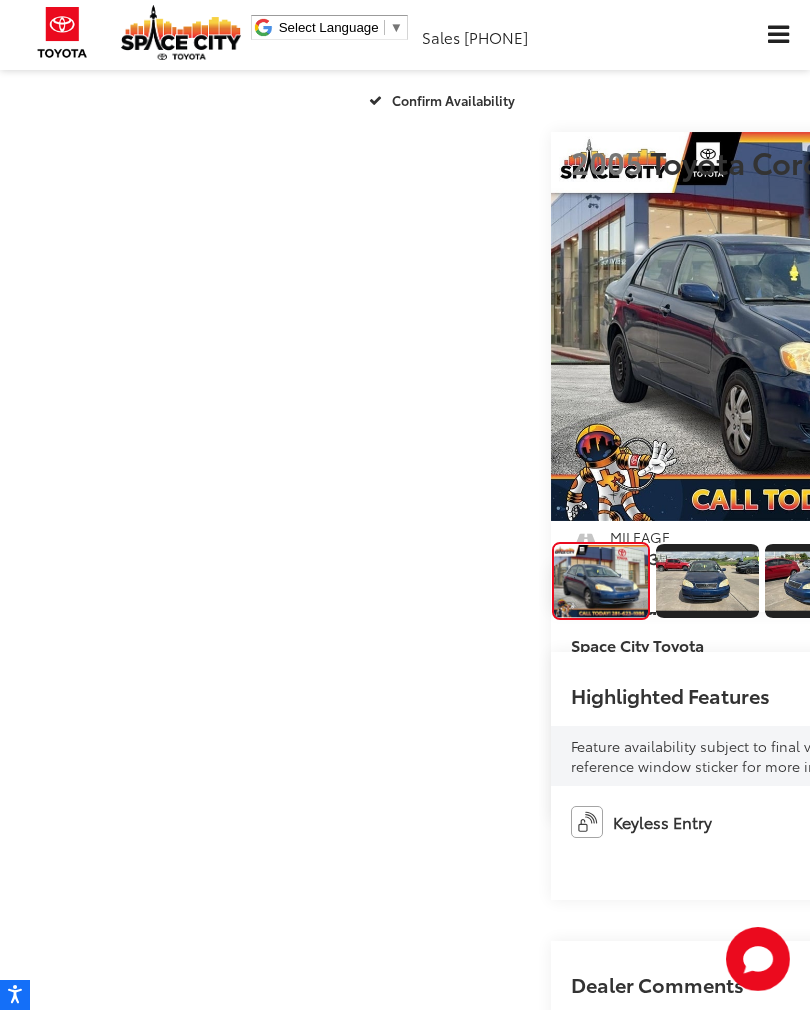 click at bounding box center [1050, 327] 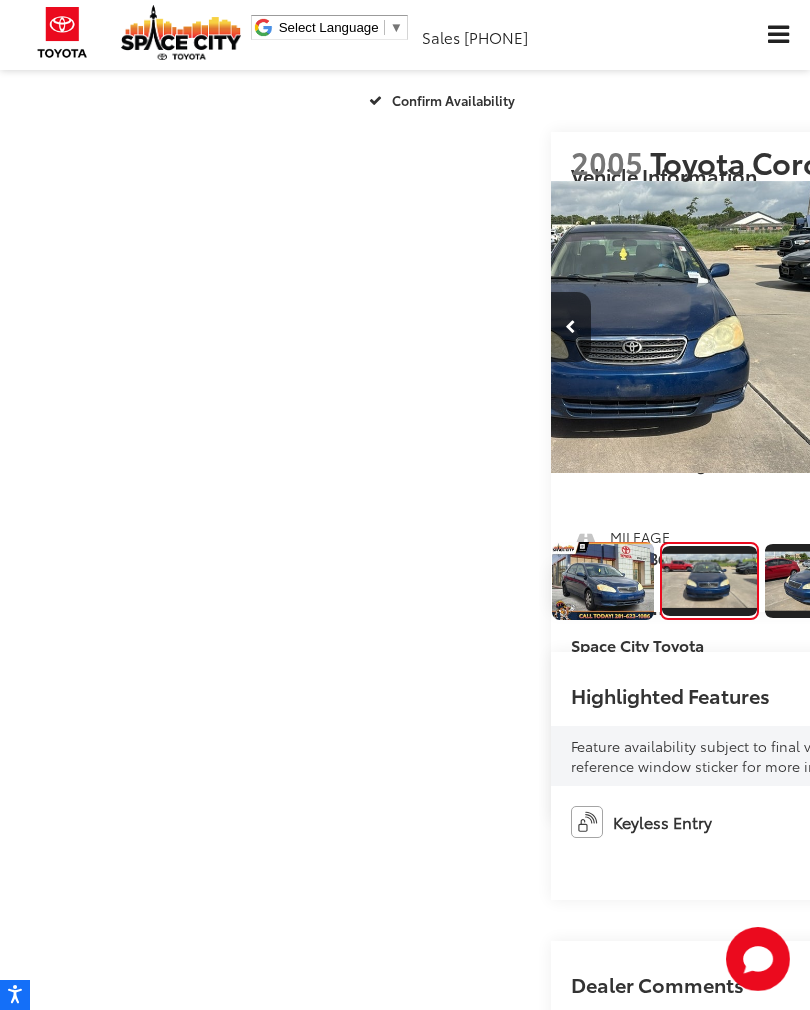 scroll, scrollTop: 0, scrollLeft: 810, axis: horizontal 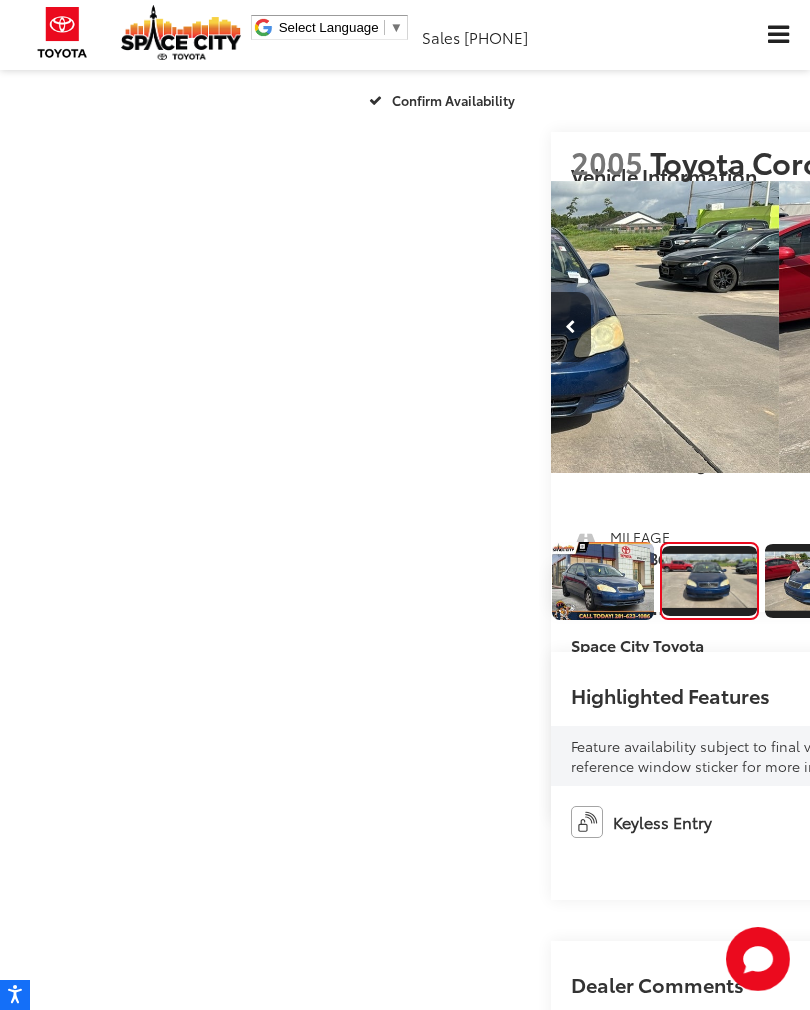 click at bounding box center [1050, 327] 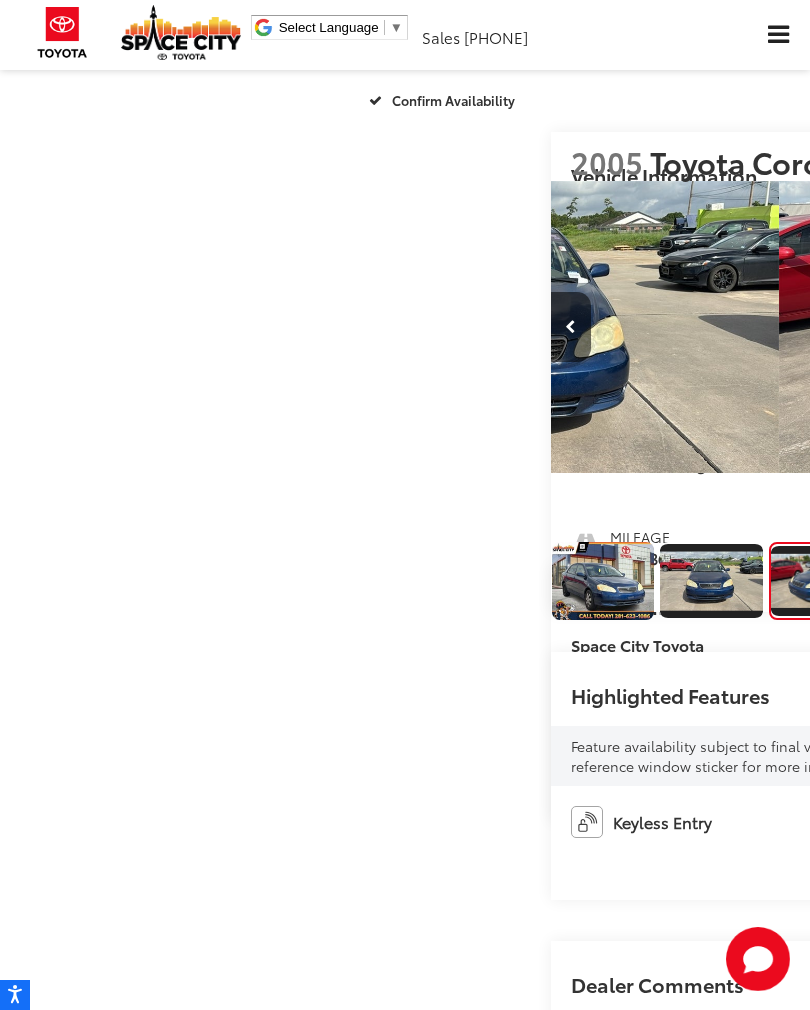scroll, scrollTop: 0, scrollLeft: 1520, axis: horizontal 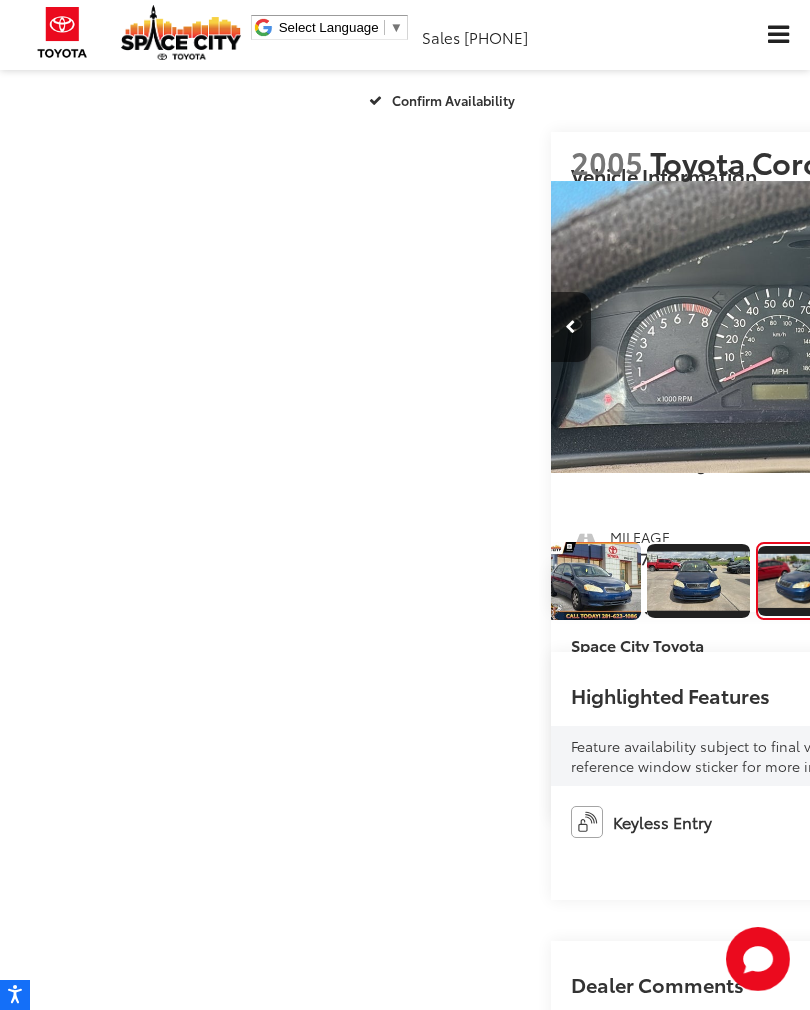 click at bounding box center [1050, 327] 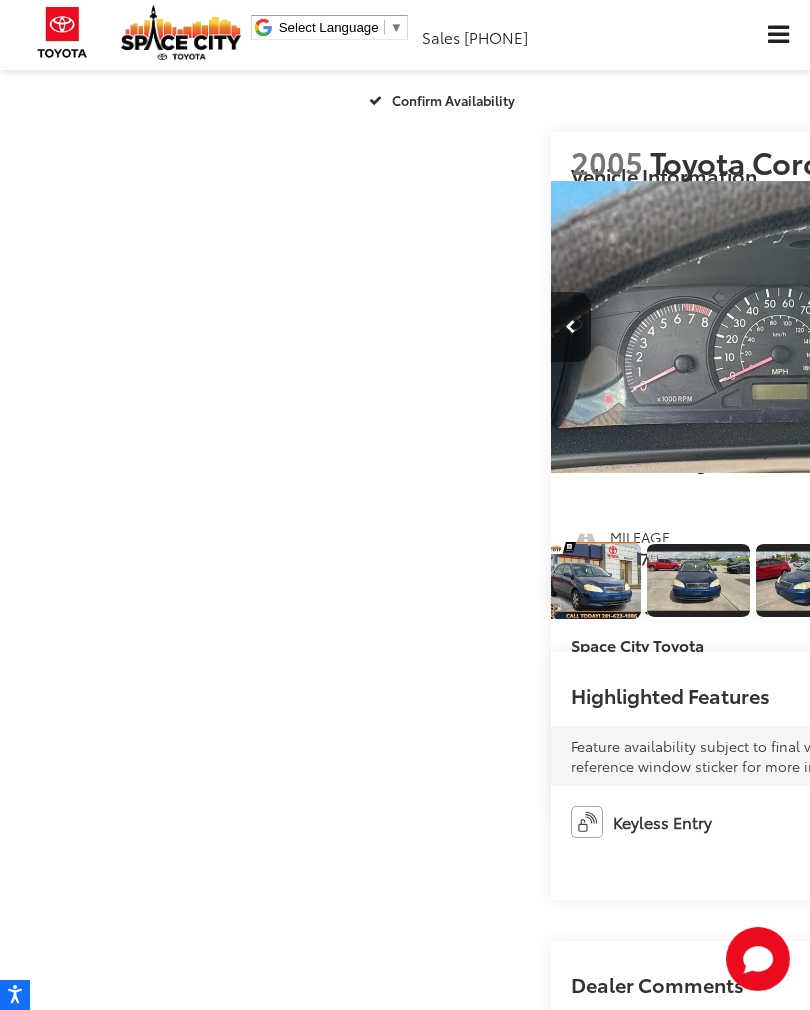 scroll, scrollTop: 0, scrollLeft: 1893, axis: horizontal 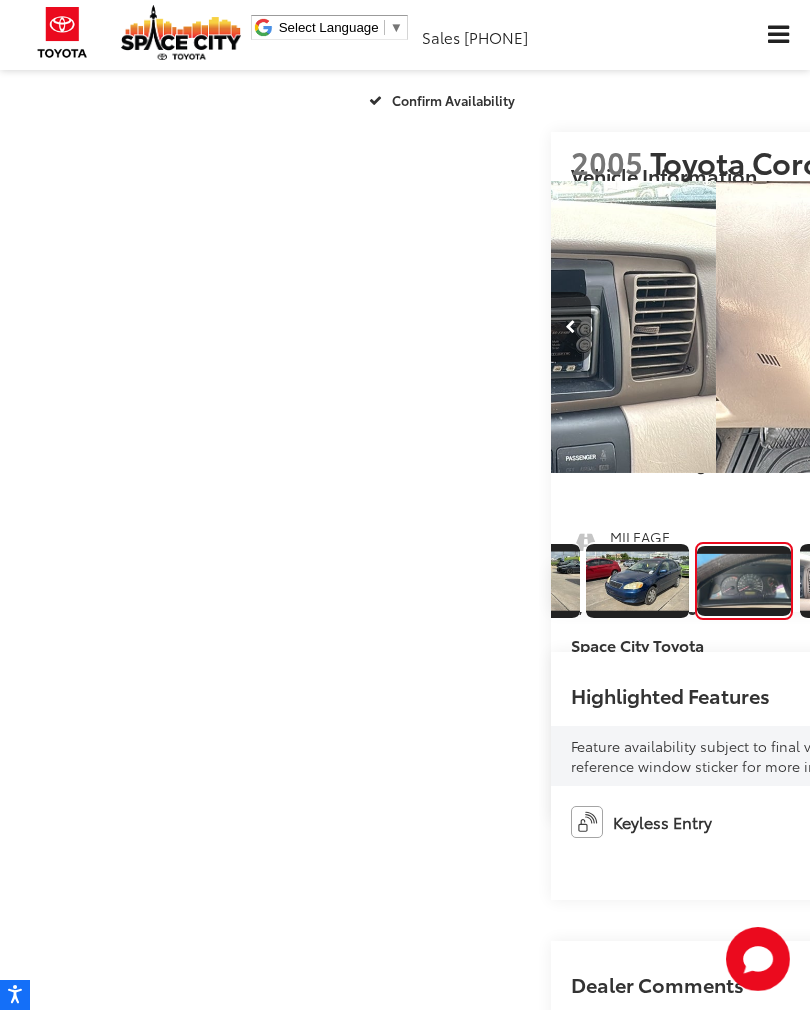 click at bounding box center (1050, 327) 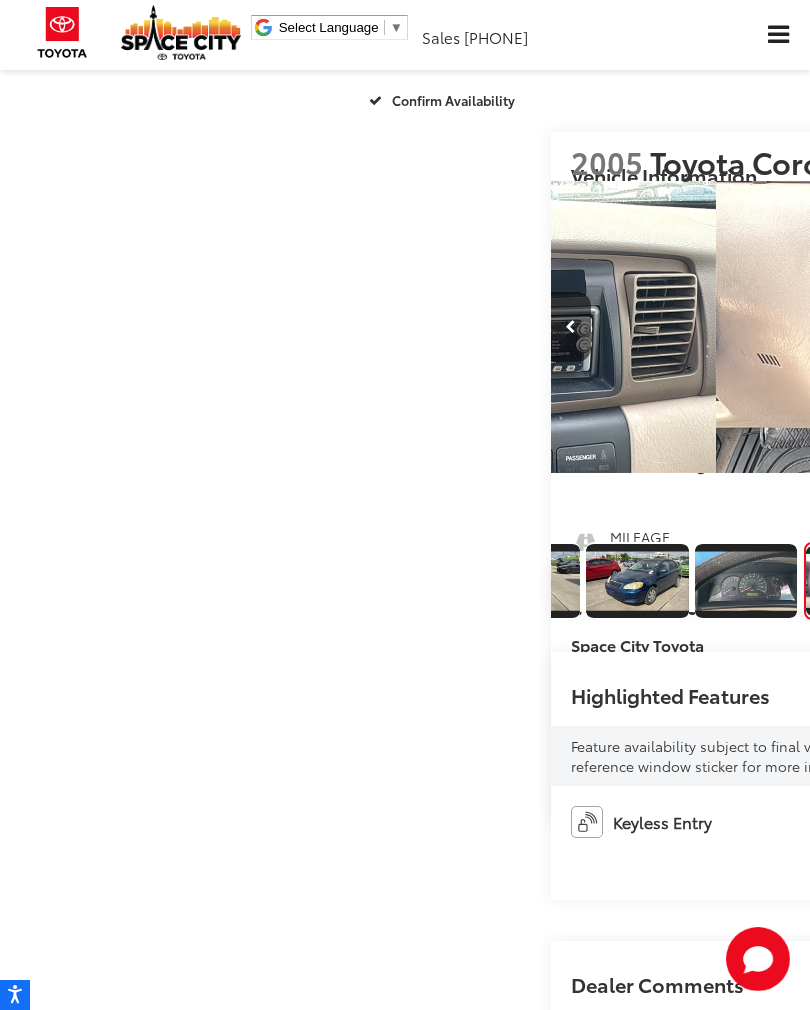 scroll, scrollTop: 0, scrollLeft: 2611, axis: horizontal 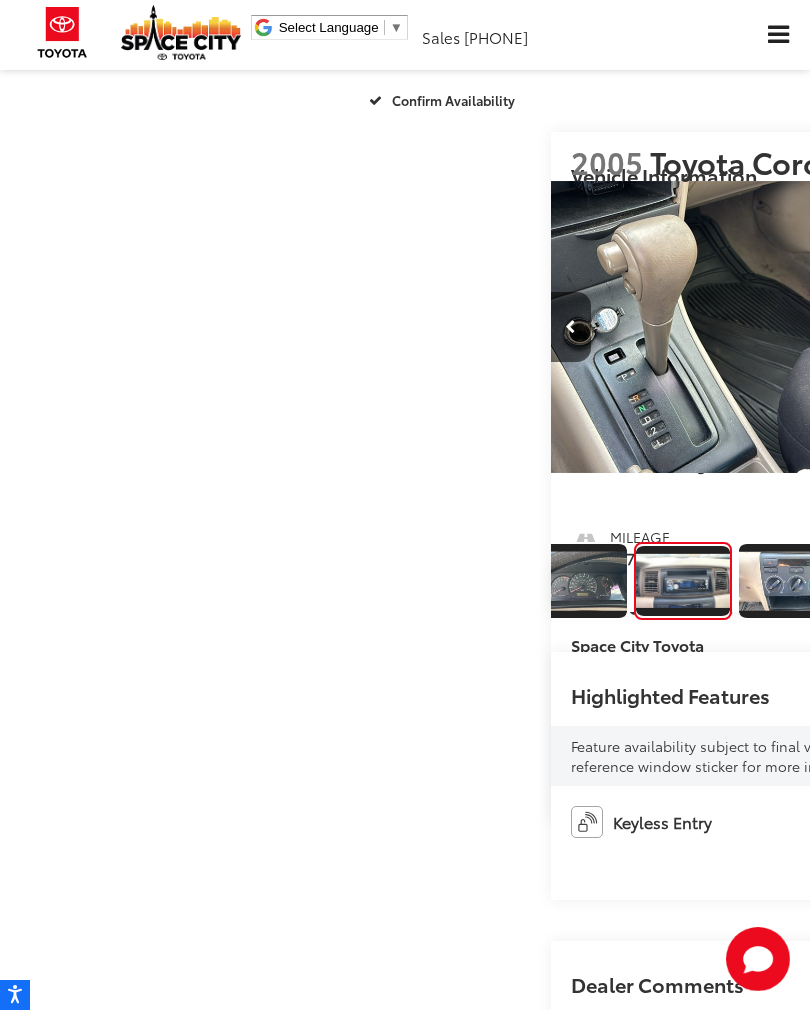 click at bounding box center (1050, 327) 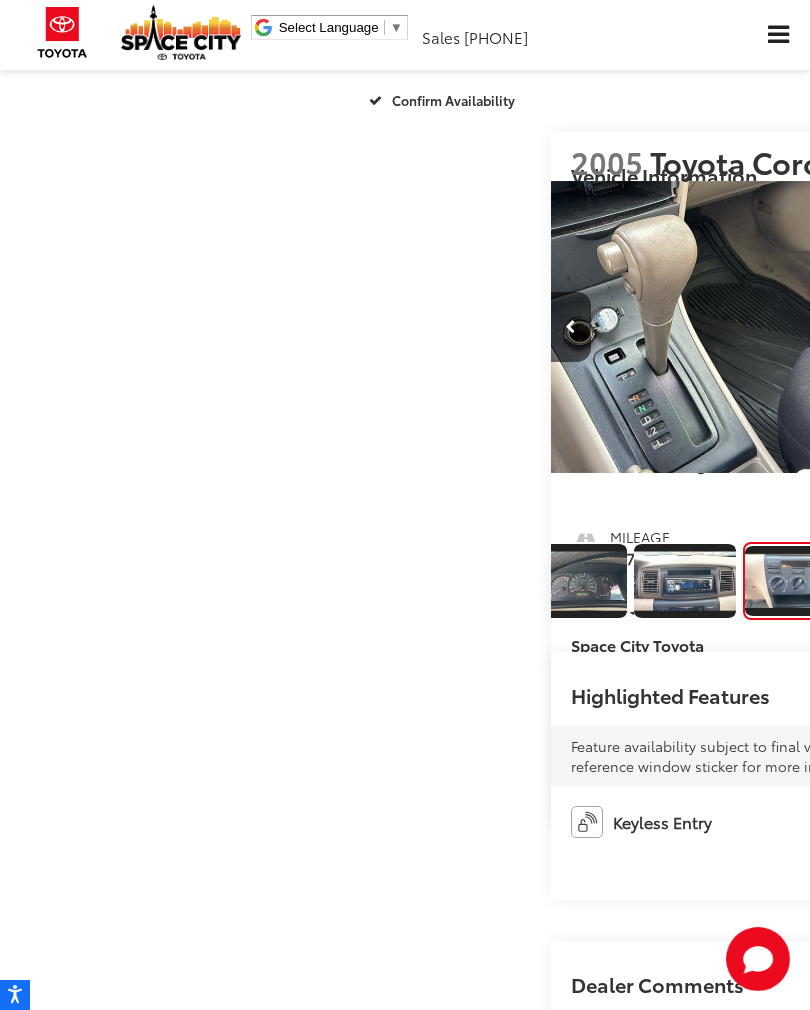 scroll, scrollTop: 0, scrollLeft: 3970, axis: horizontal 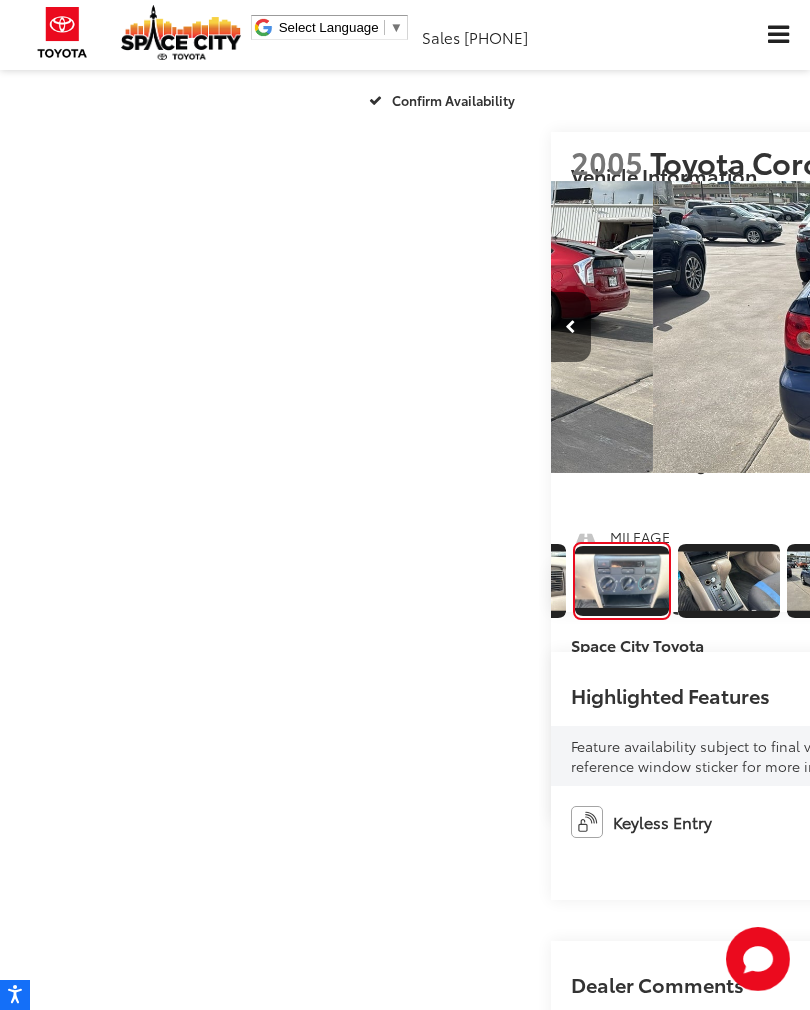click at bounding box center (1050, 327) 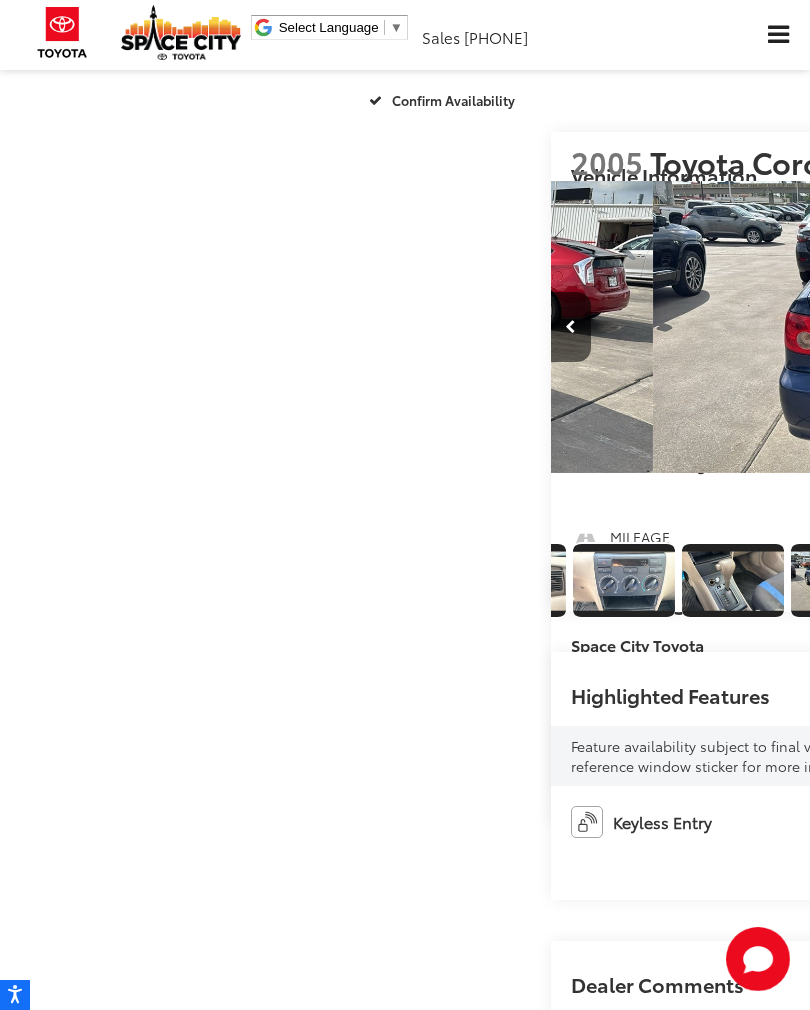 scroll, scrollTop: 0, scrollLeft: 4283, axis: horizontal 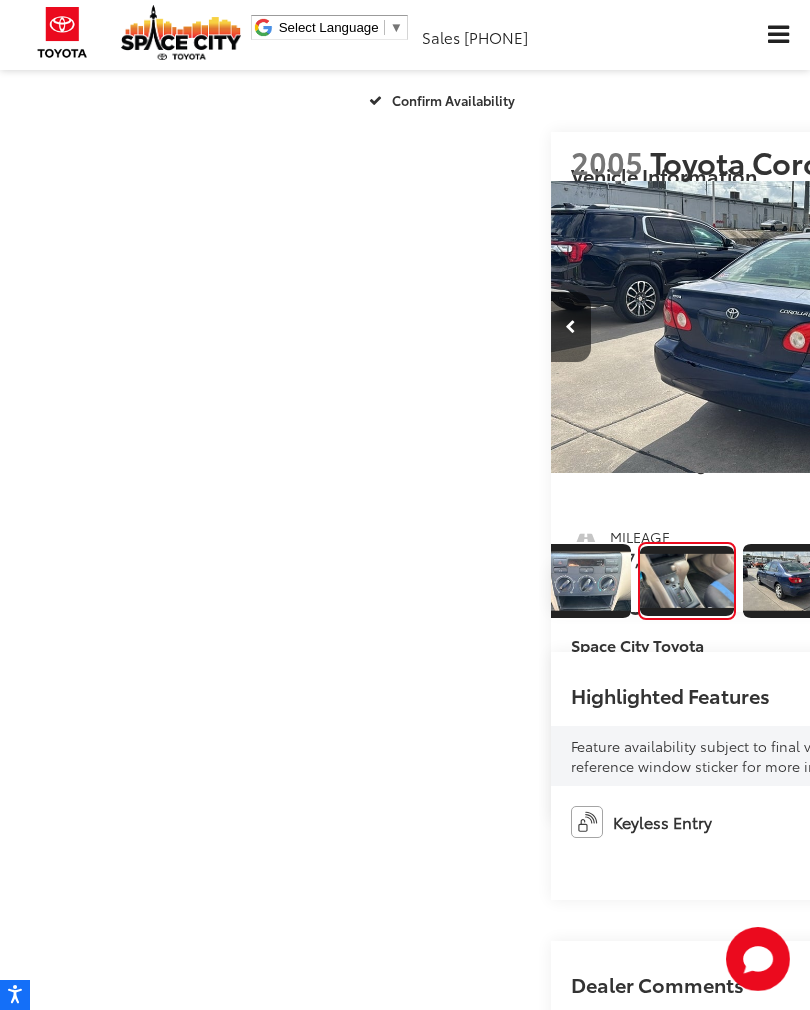 click at bounding box center (1050, 327) 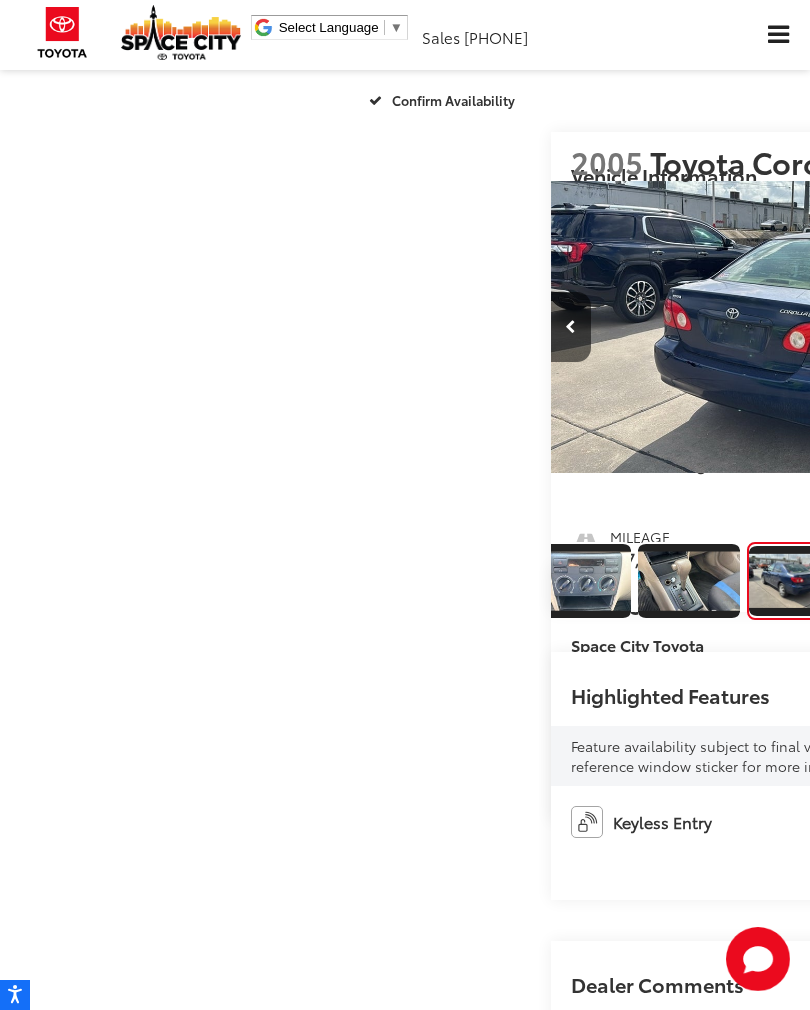 scroll 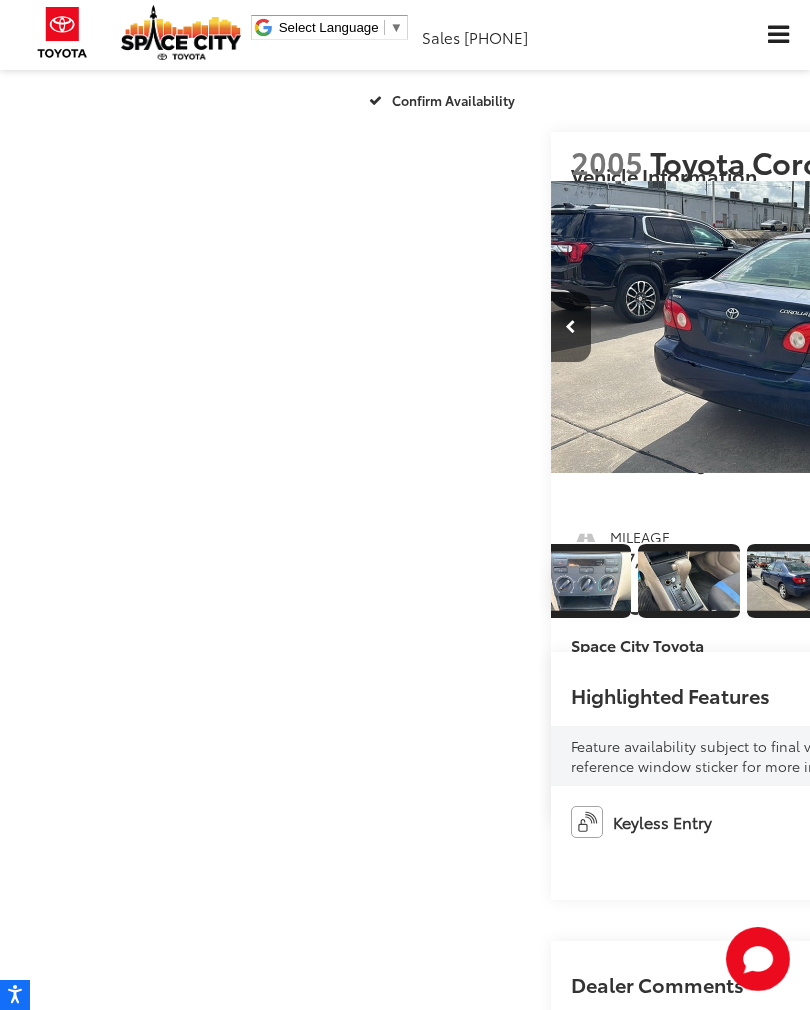 click at bounding box center [1050, 327] 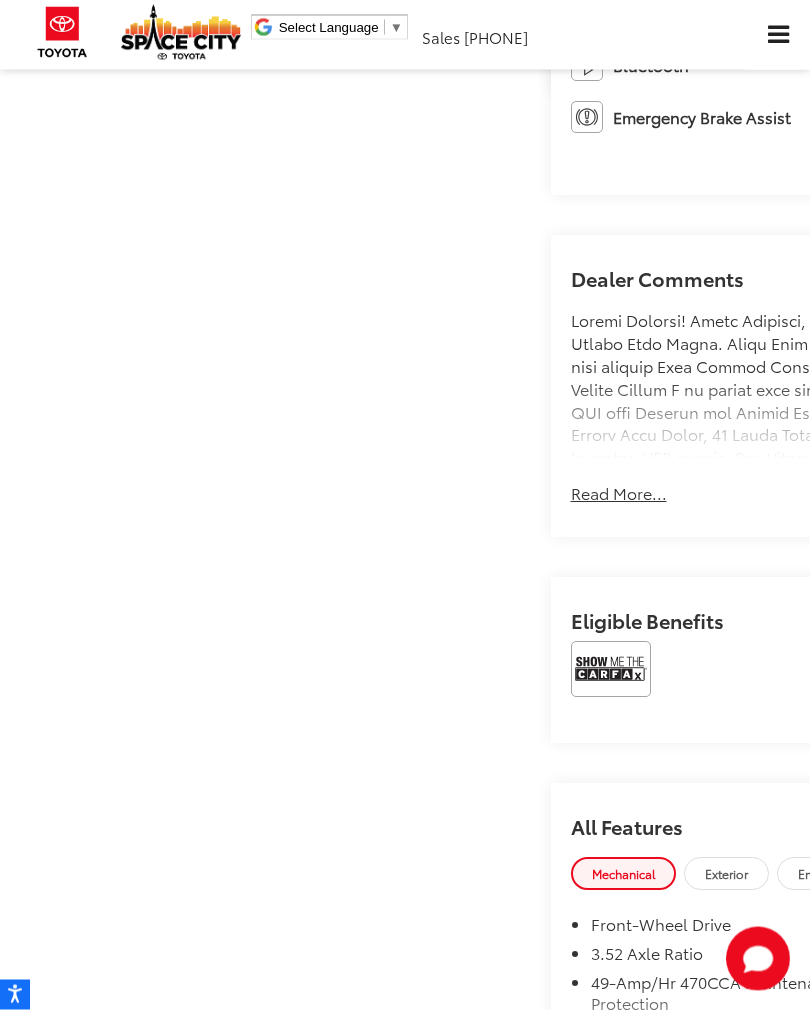 scroll, scrollTop: 888, scrollLeft: 0, axis: vertical 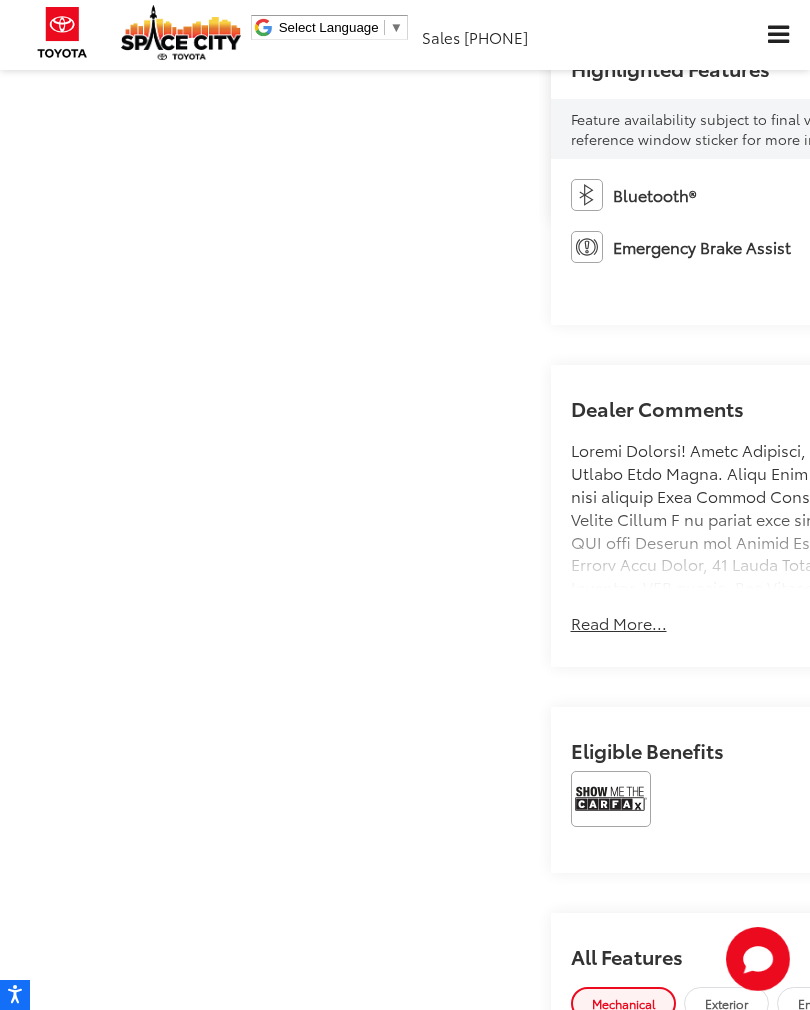 click at bounding box center [810, -201] 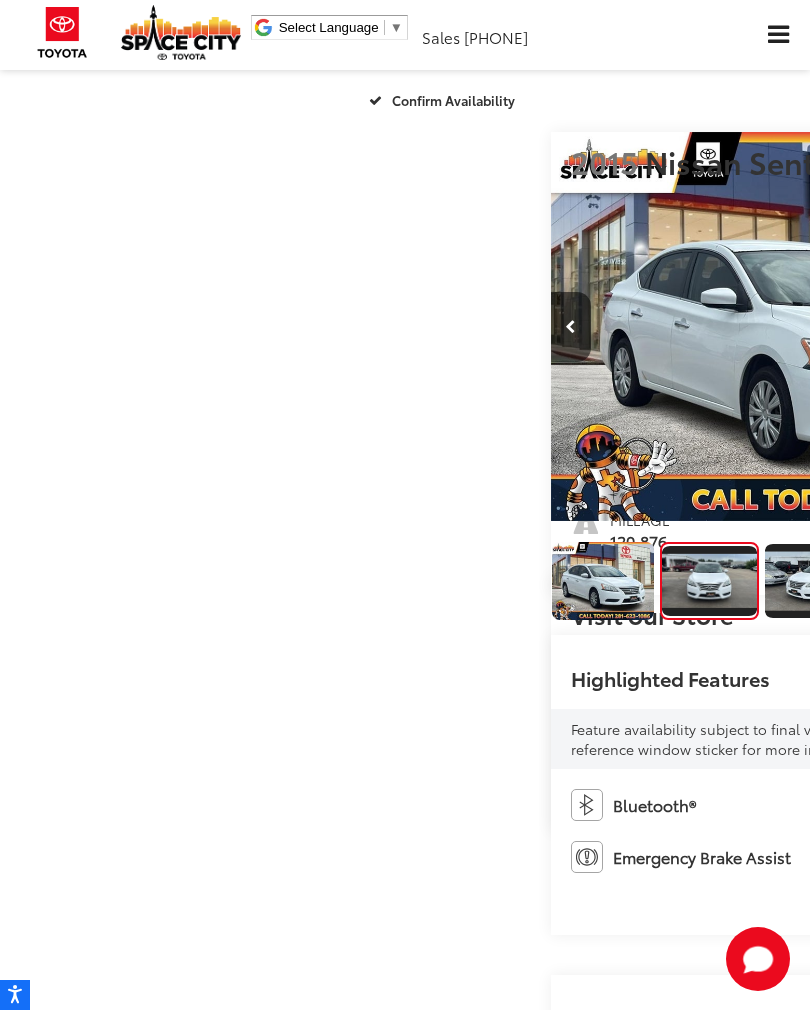 scroll, scrollTop: 0, scrollLeft: 0, axis: both 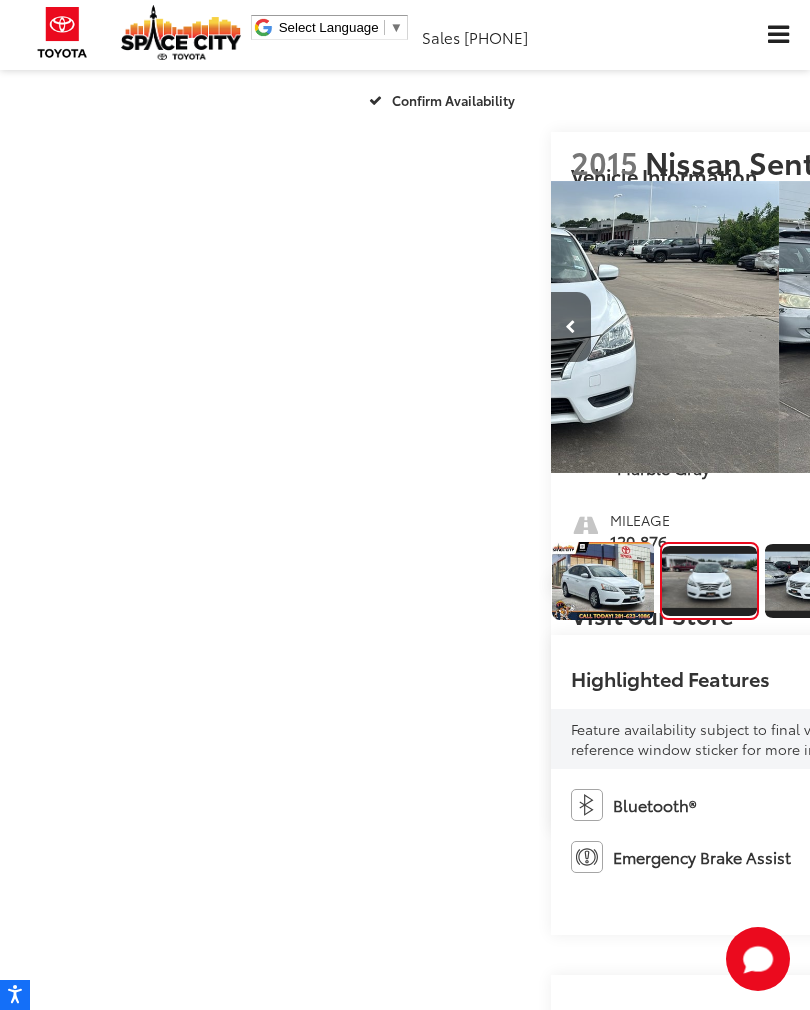 click at bounding box center [1050, 327] 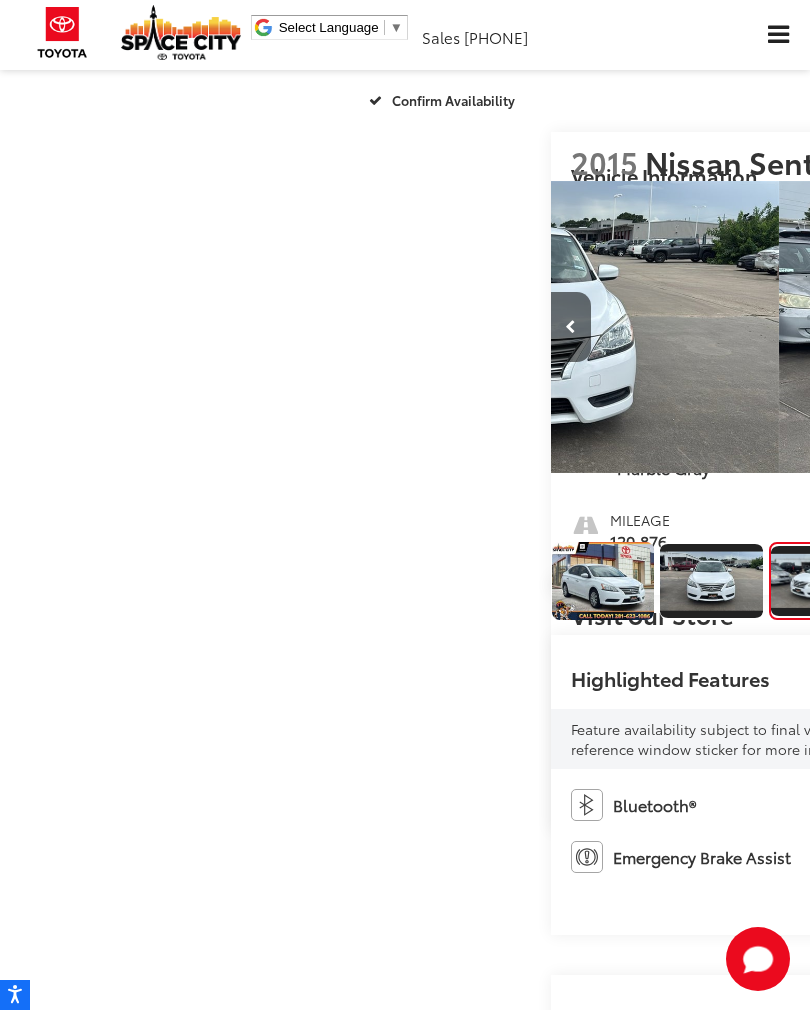 scroll, scrollTop: 0, scrollLeft: 1620, axis: horizontal 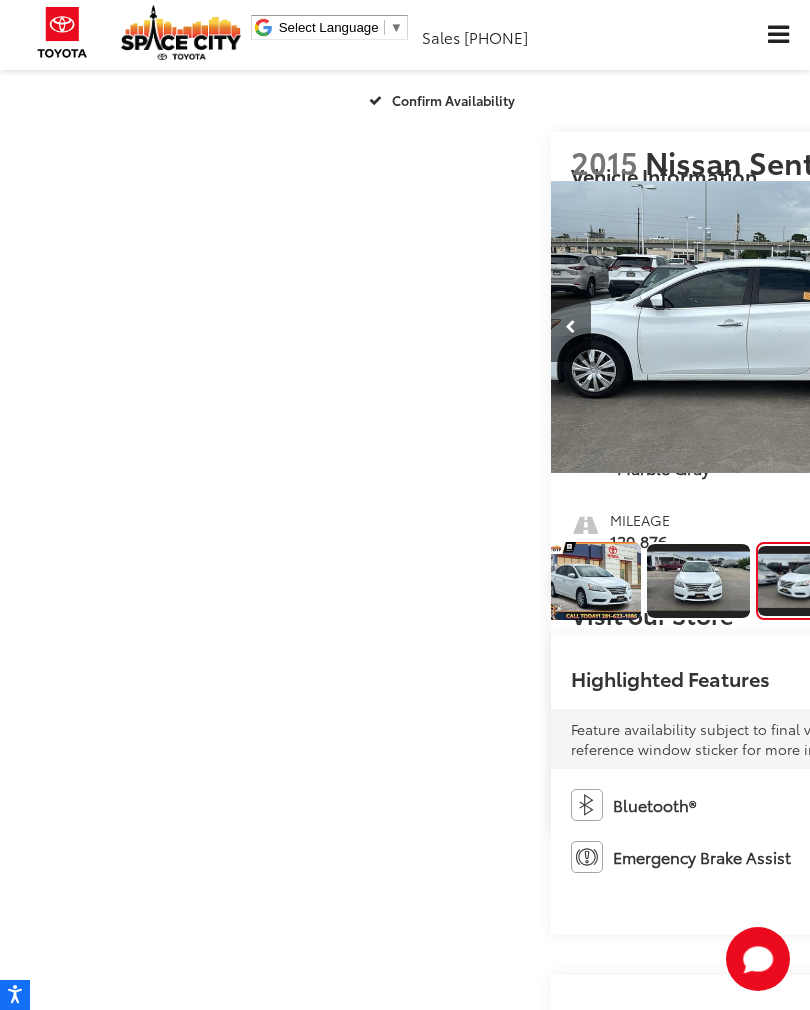 click at bounding box center [1050, 327] 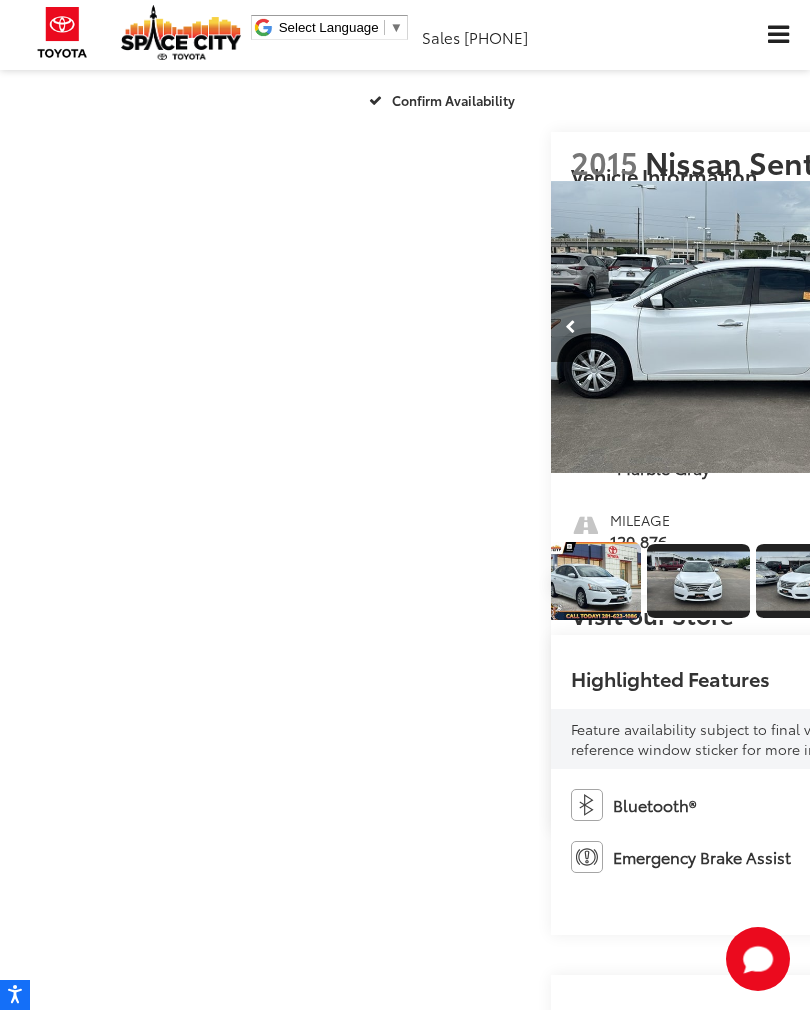 scroll, scrollTop: 0, scrollLeft: 2218, axis: horizontal 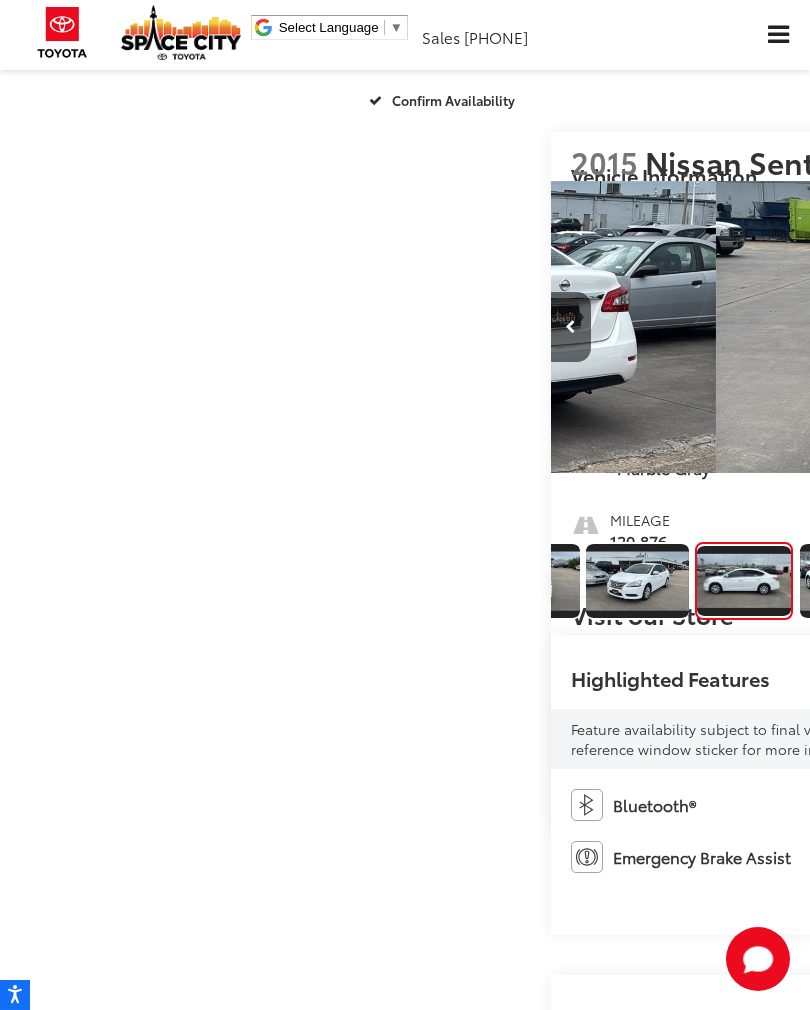 click at bounding box center [1050, 327] 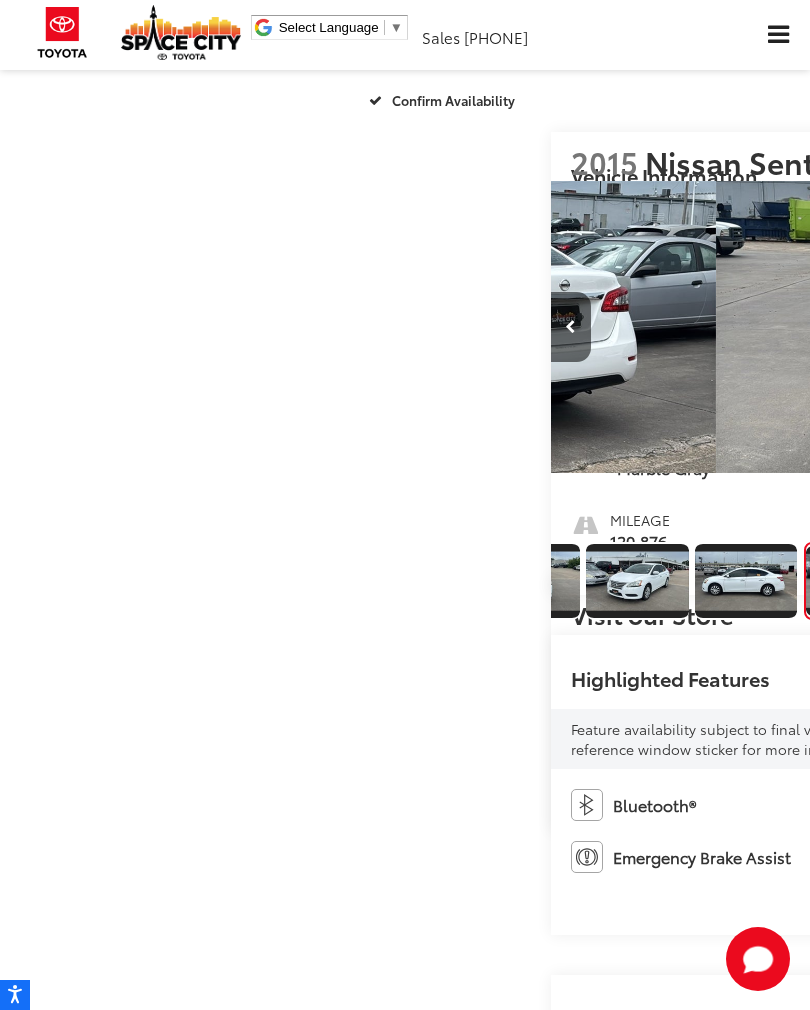 scroll, scrollTop: 0, scrollLeft: 3001, axis: horizontal 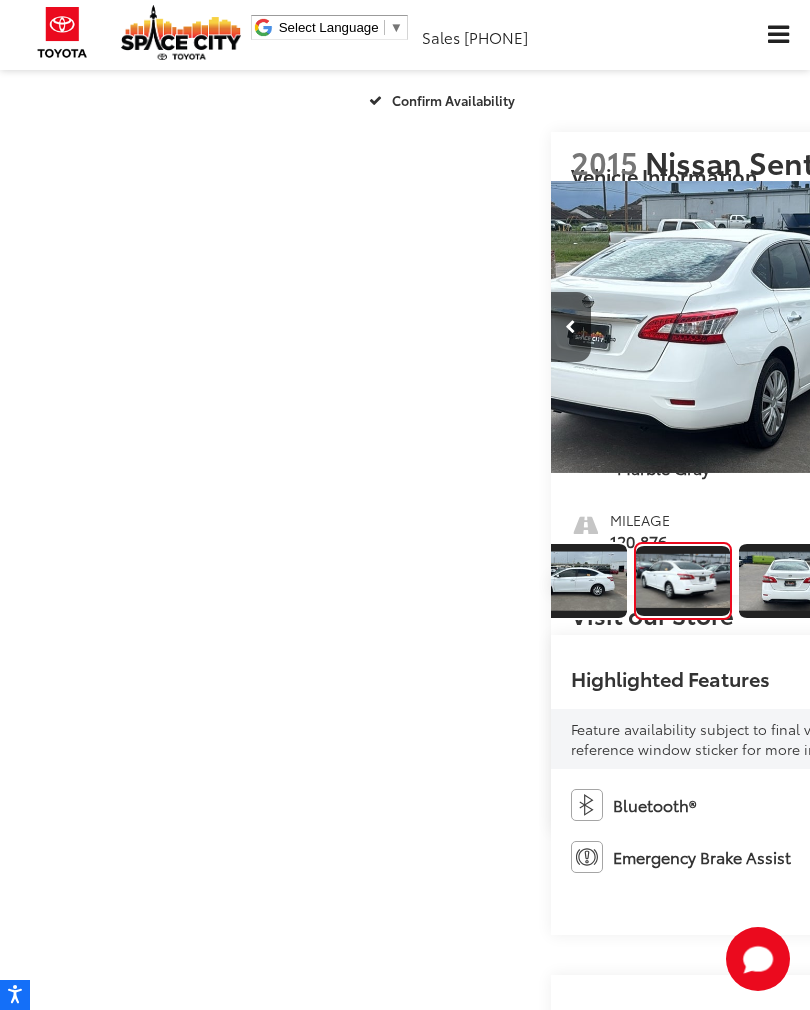 click at bounding box center [1050, 327] 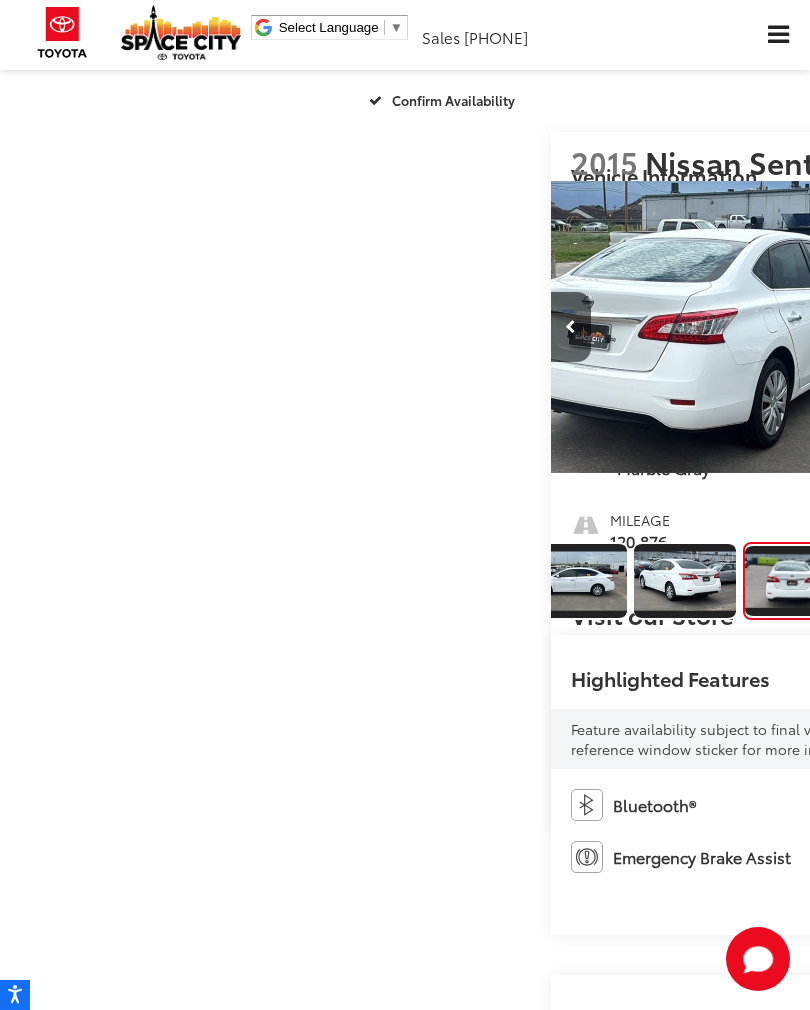 scroll, scrollTop: 0, scrollLeft: 3555, axis: horizontal 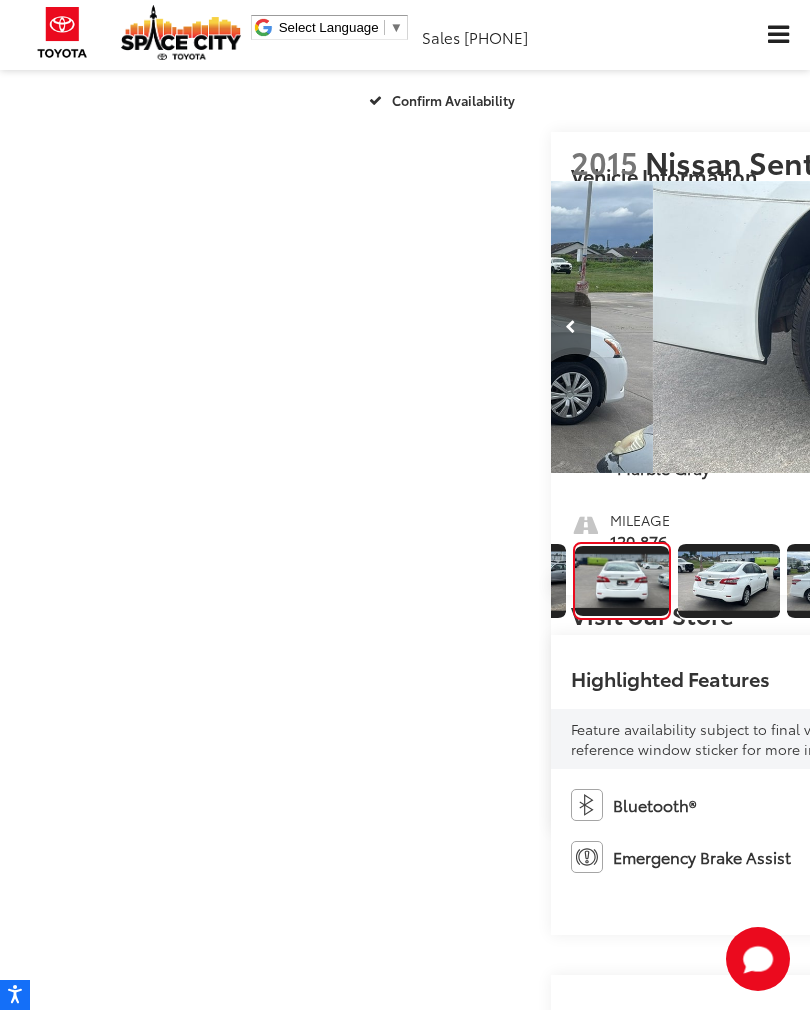 click at bounding box center [1050, 327] 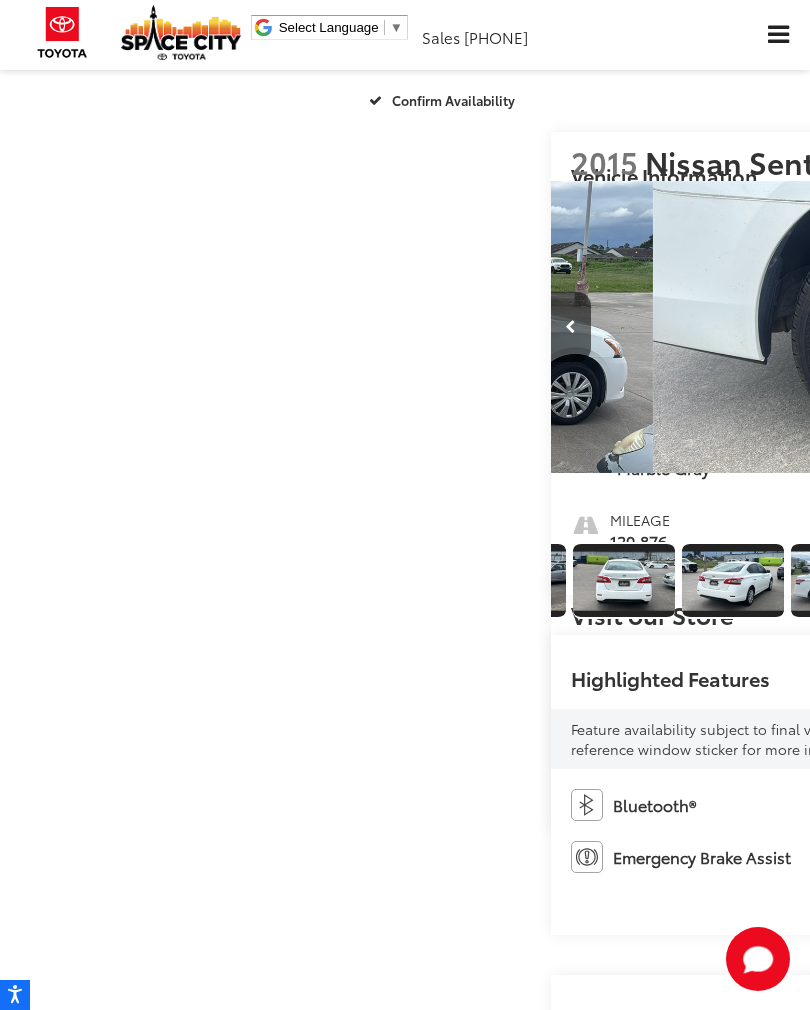 scroll, scrollTop: 0, scrollLeft: 4727, axis: horizontal 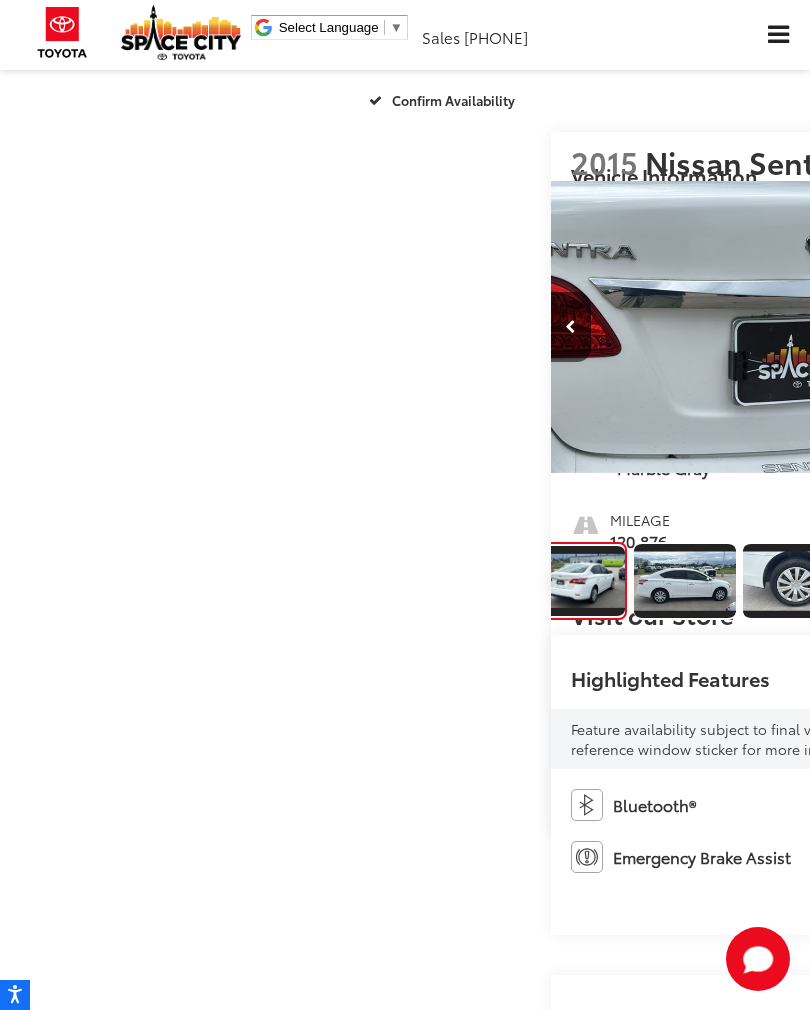 click at bounding box center [1050, 327] 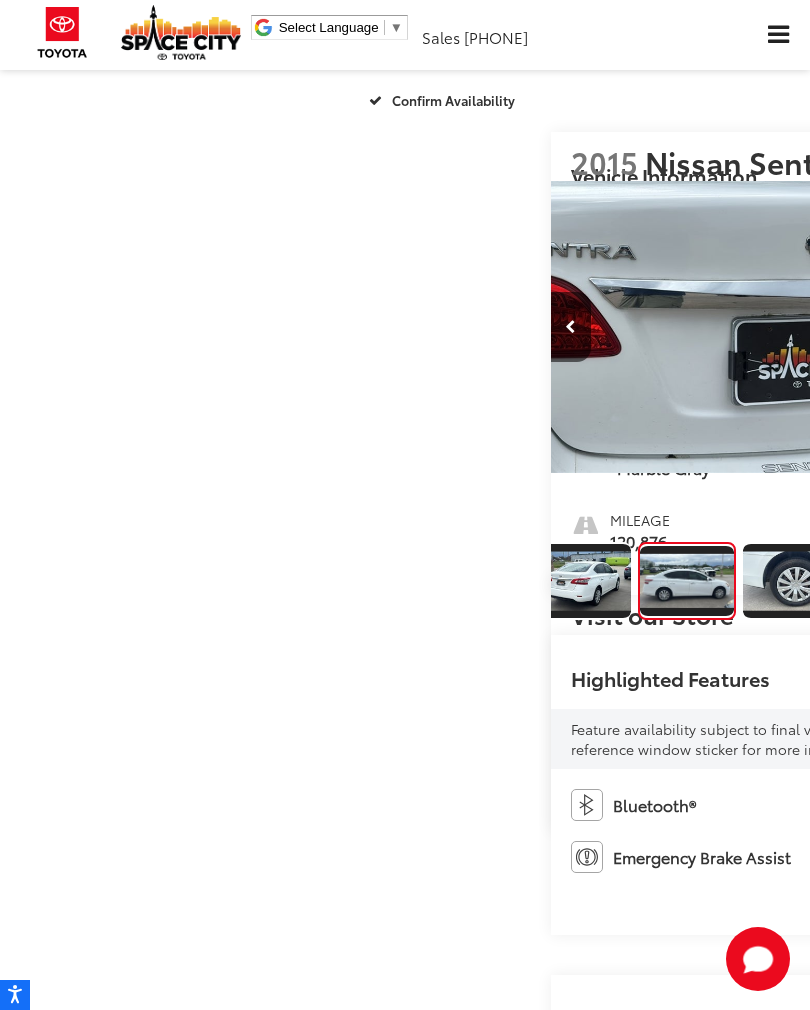 scroll, scrollTop: 0, scrollLeft: 5078, axis: horizontal 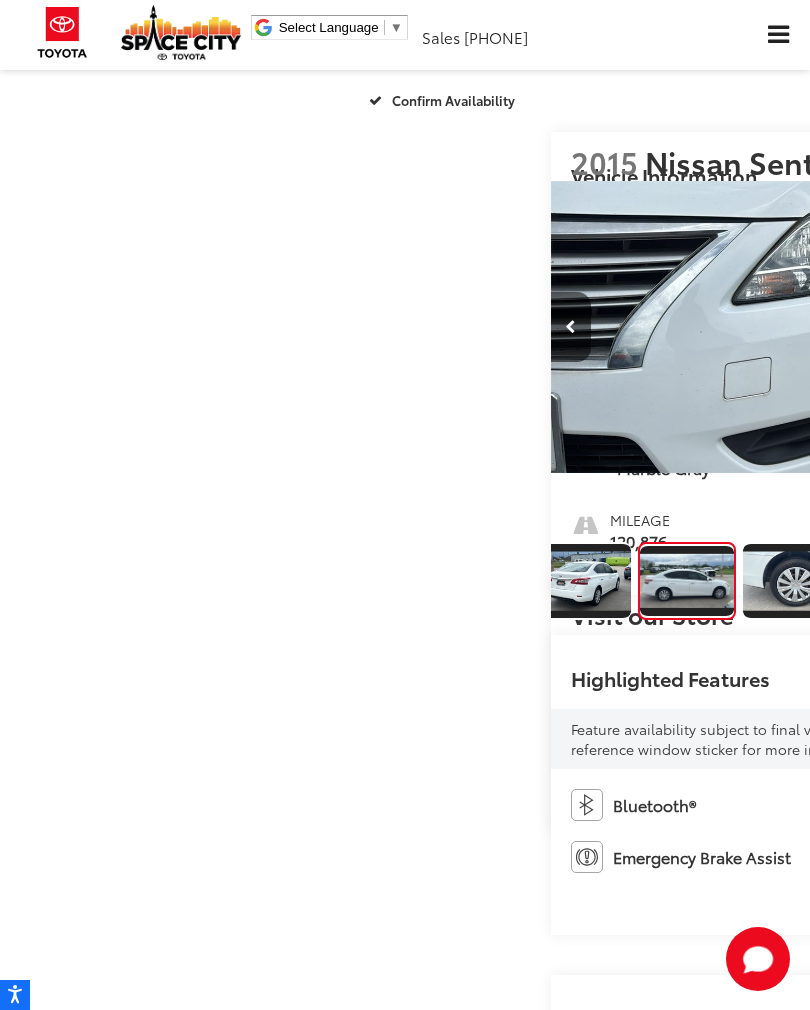 click at bounding box center [1050, 327] 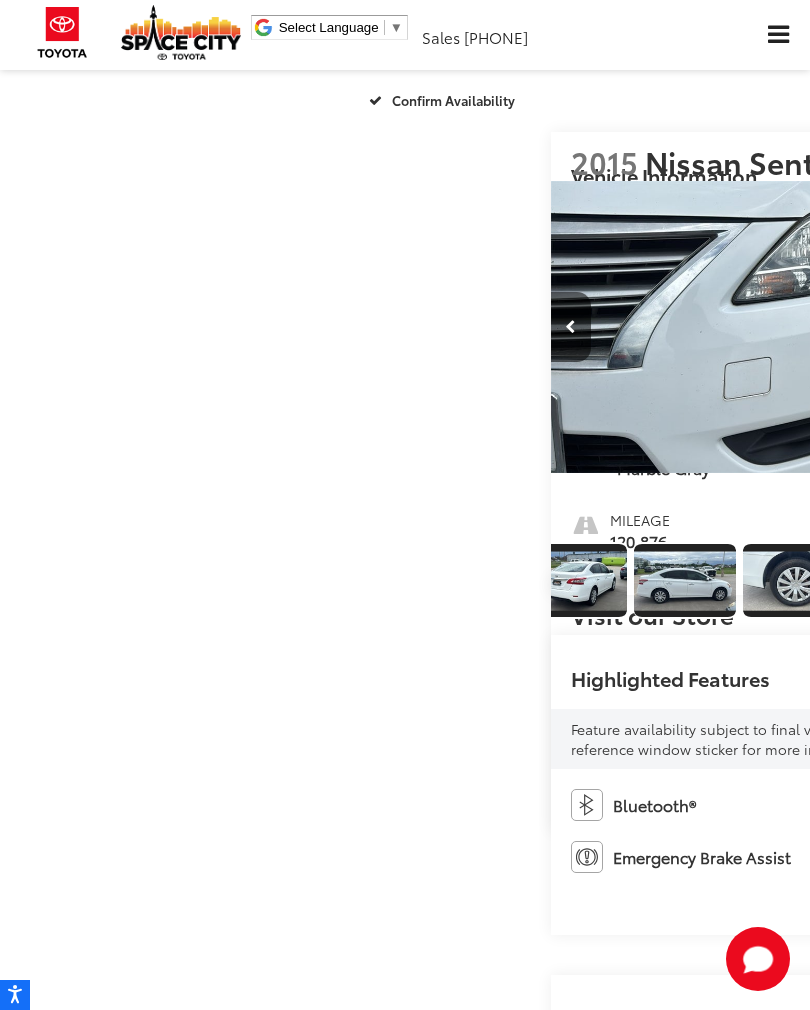 scroll, scrollTop: 0, scrollLeft: 912, axis: horizontal 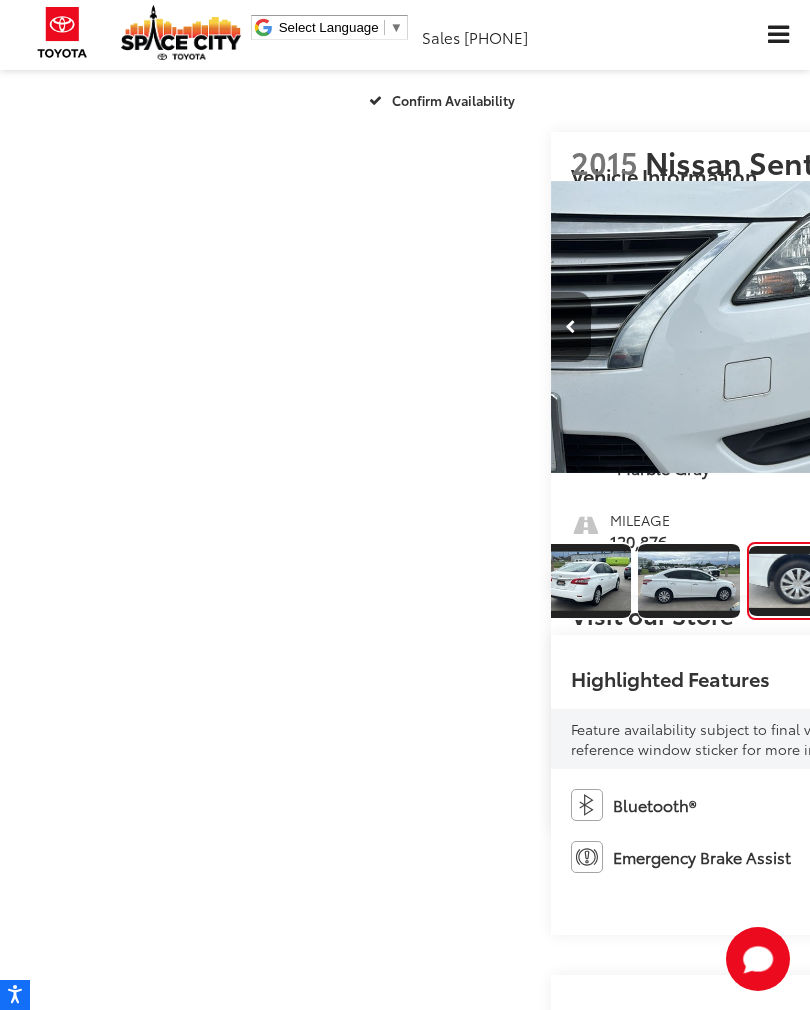 click at bounding box center (1050, 327) 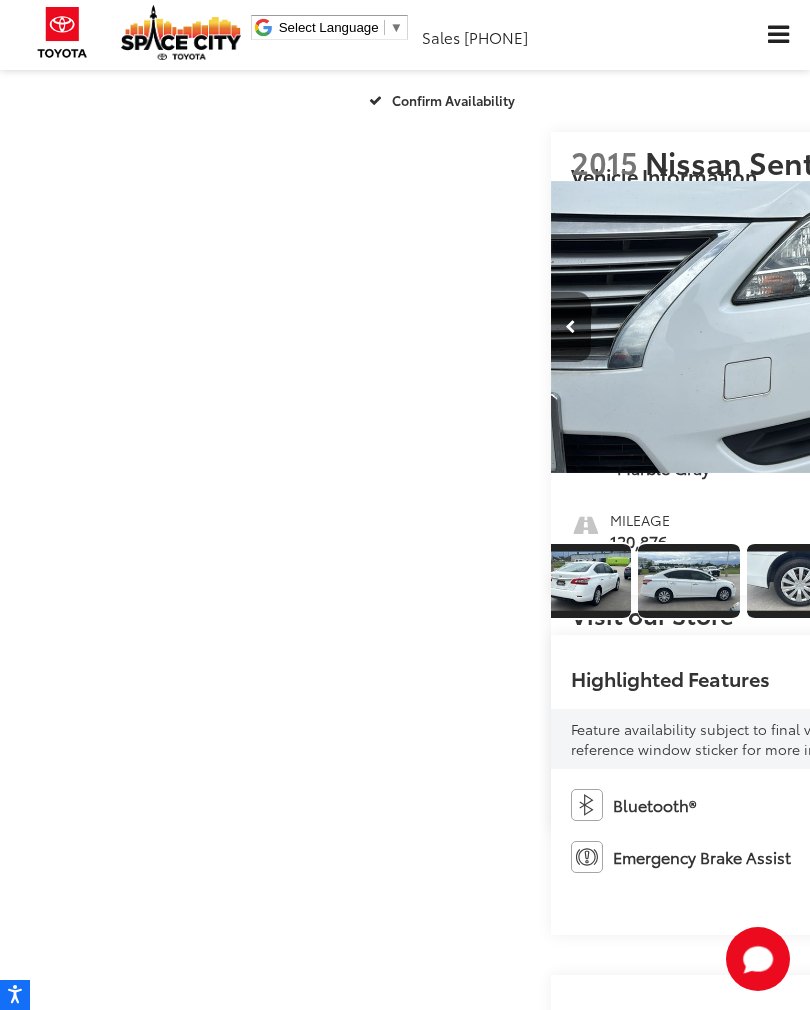 click at bounding box center (1050, 327) 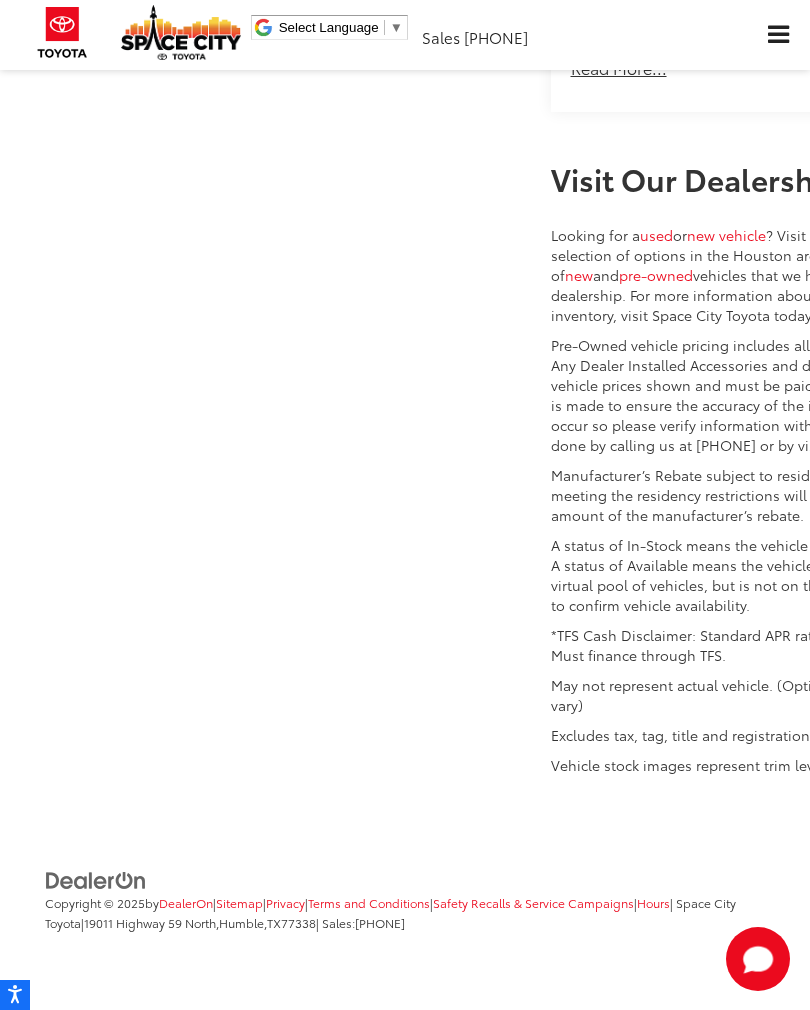 click on "Read More..." at bounding box center [619, -534] 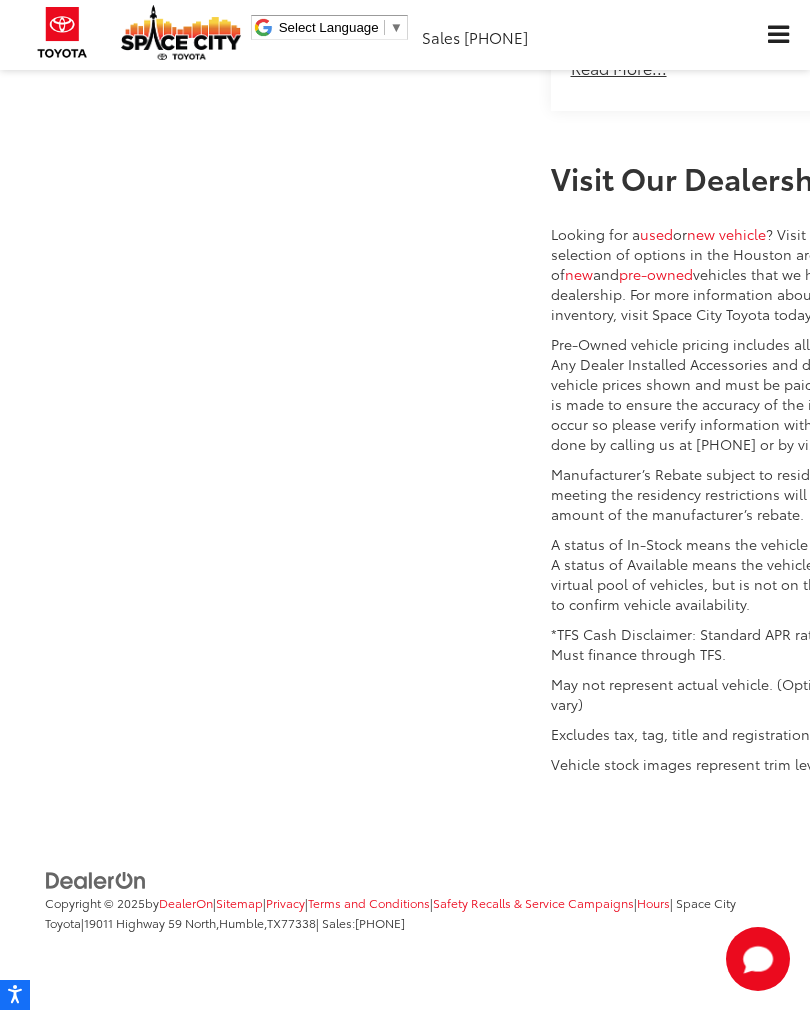 click on "Read More..." at bounding box center [619, 58] 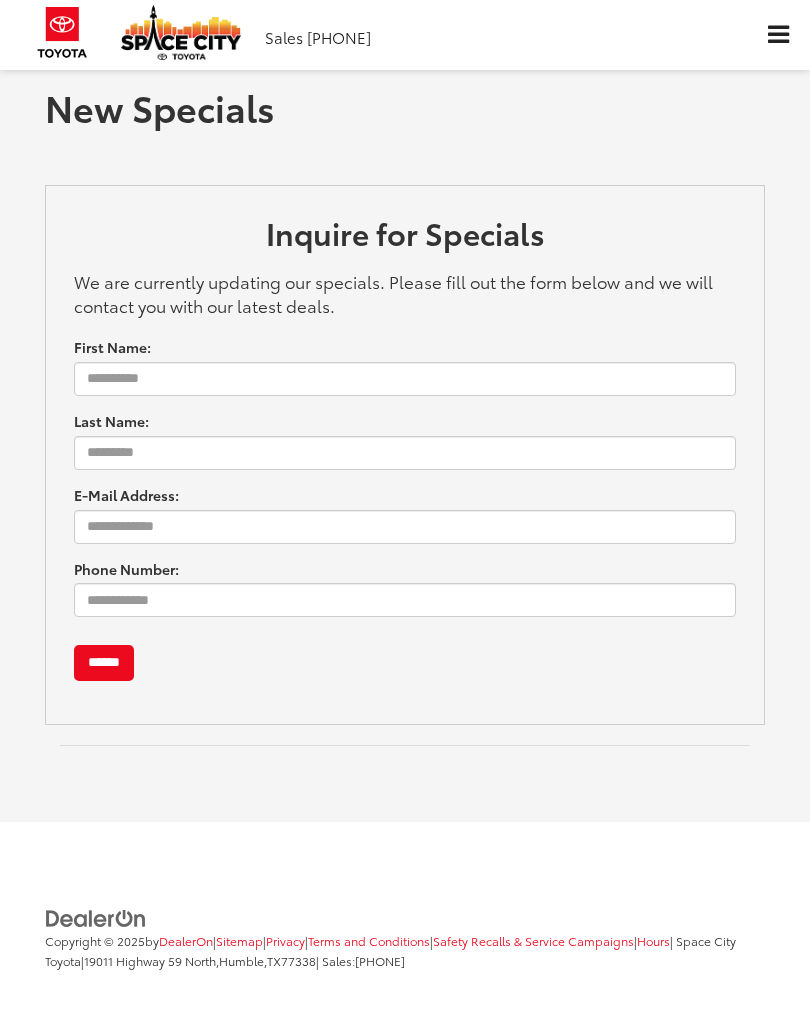 scroll, scrollTop: 0, scrollLeft: 0, axis: both 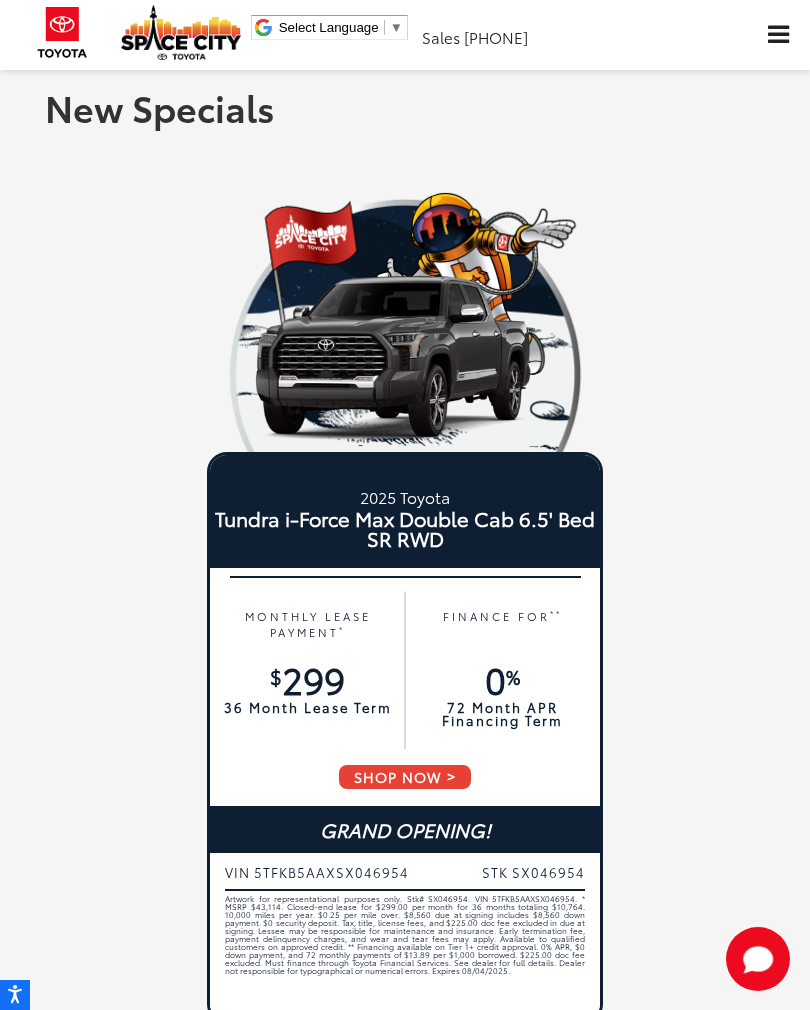 click at bounding box center (778, 35) 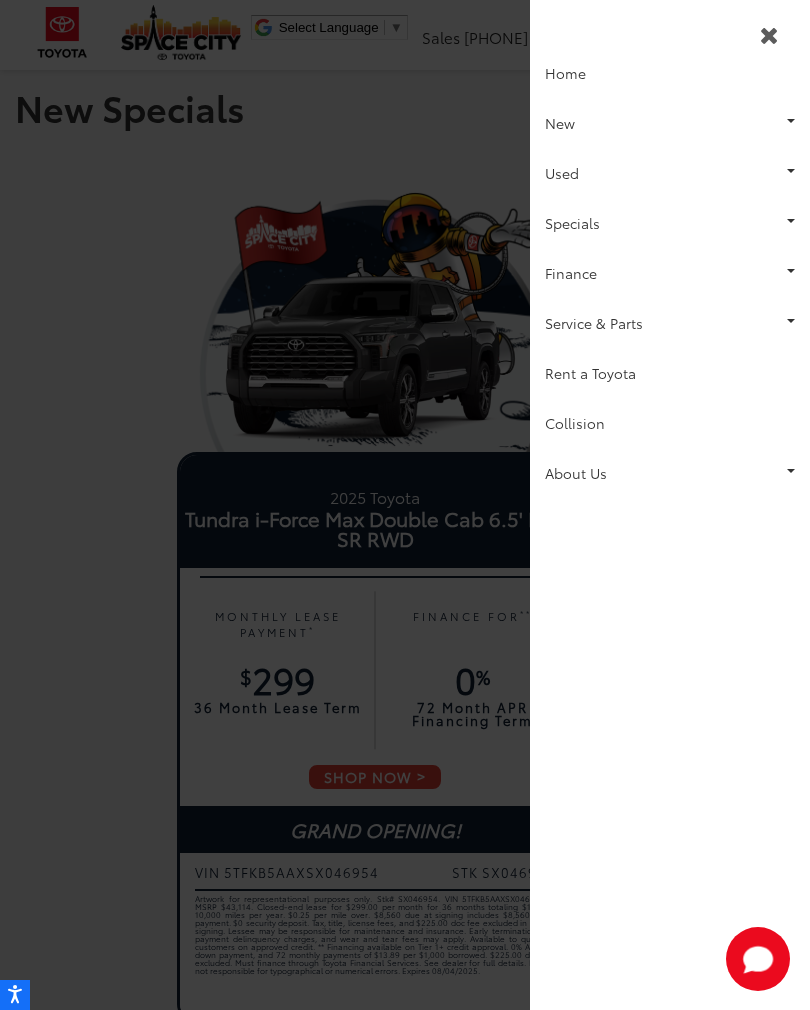 click on "New" at bounding box center (670, 123) 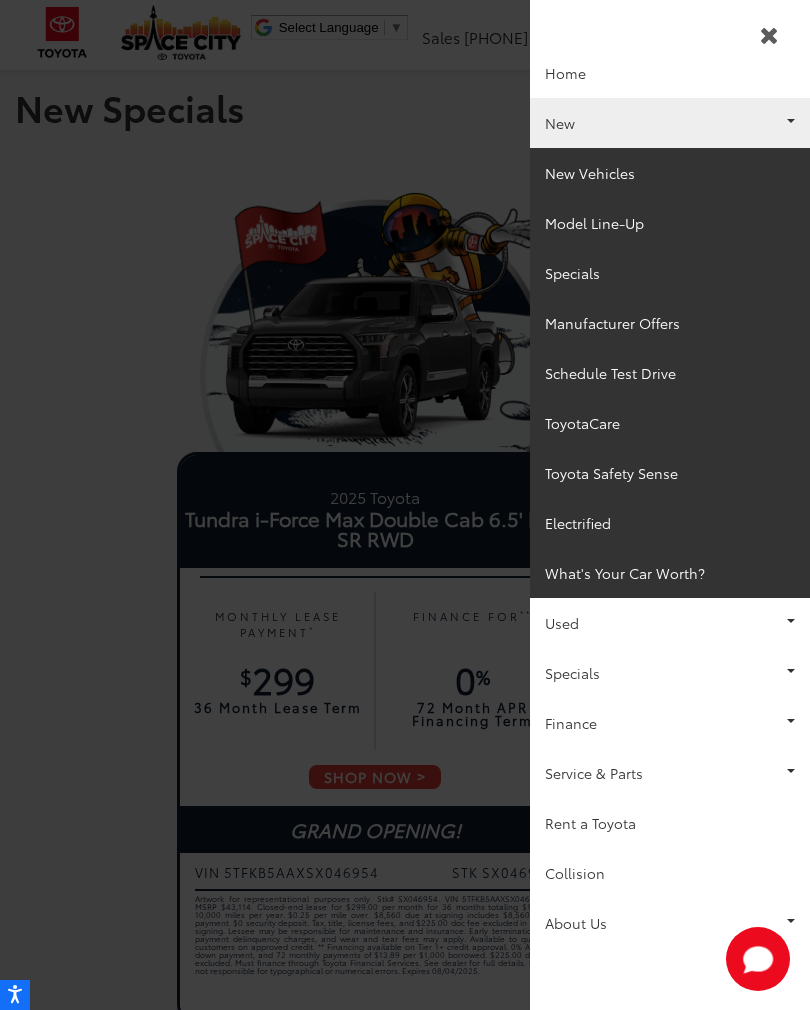 click on "New Vehicles" at bounding box center (670, 173) 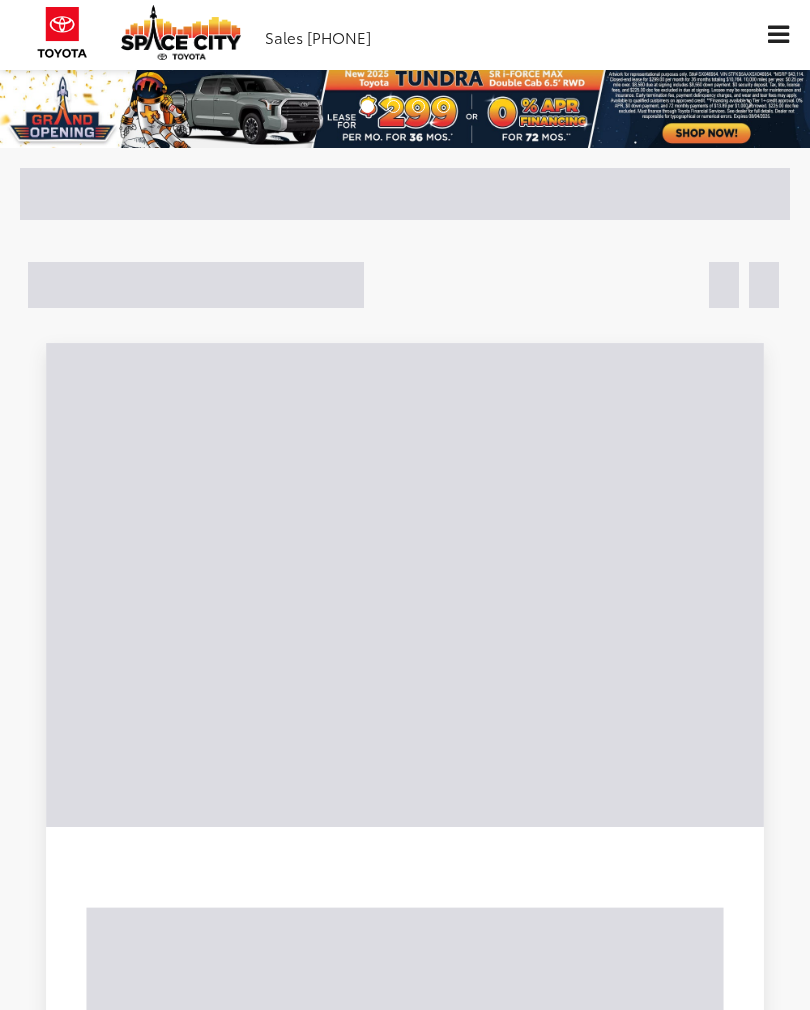 scroll, scrollTop: 0, scrollLeft: 0, axis: both 